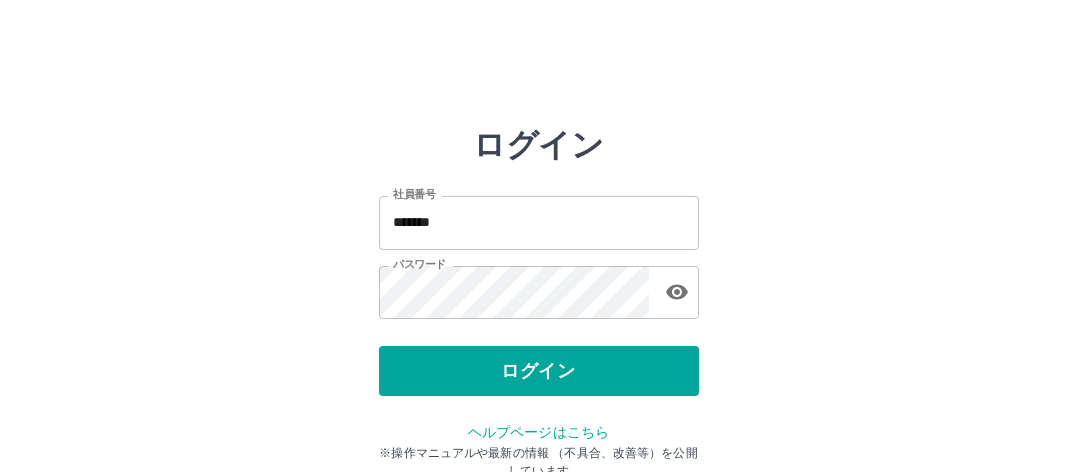 scroll, scrollTop: 0, scrollLeft: 0, axis: both 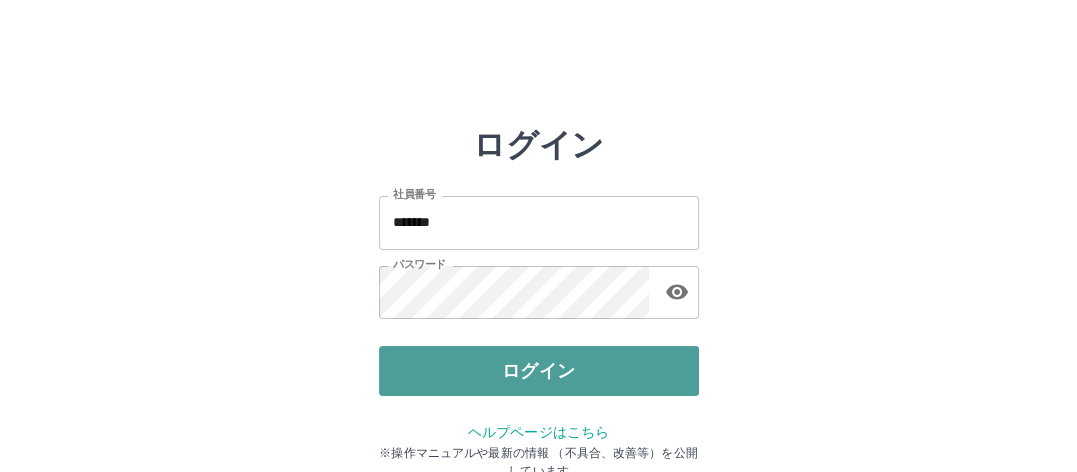 click on "ログイン" at bounding box center [539, 371] 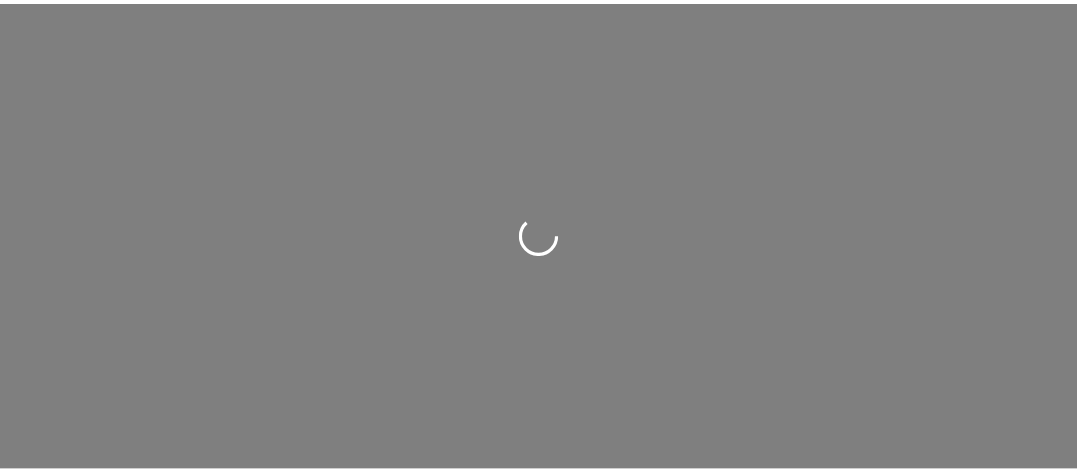scroll, scrollTop: 0, scrollLeft: 0, axis: both 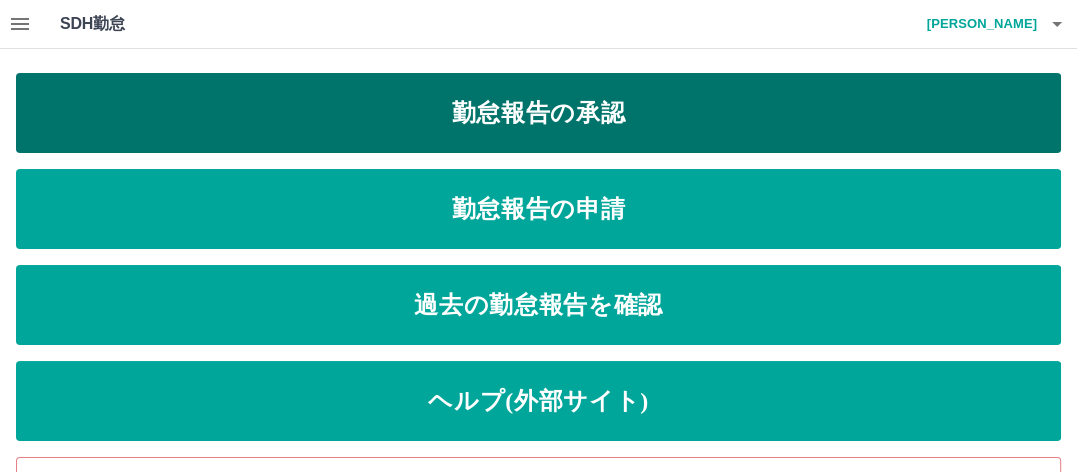 click on "勤怠報告の承認" at bounding box center (538, 113) 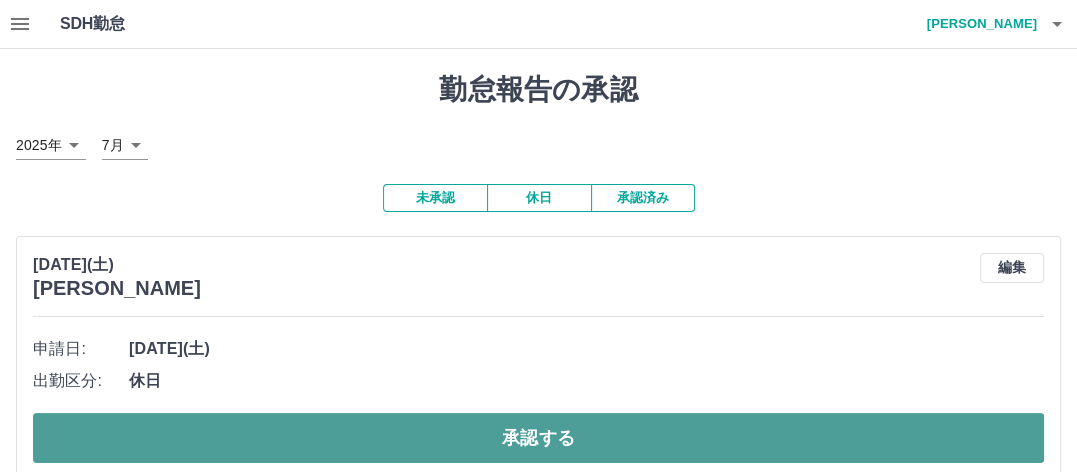 click on "承認する" at bounding box center [538, 438] 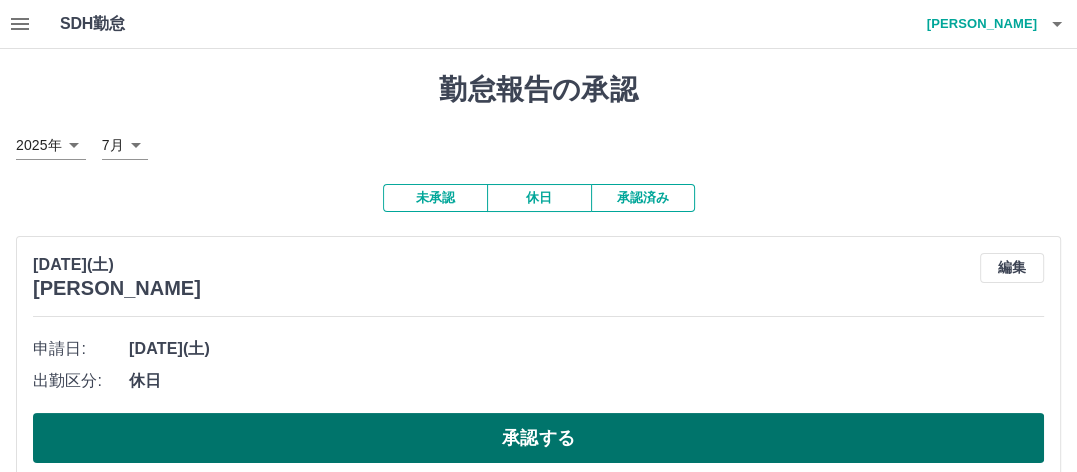click on "承認する" at bounding box center (538, 438) 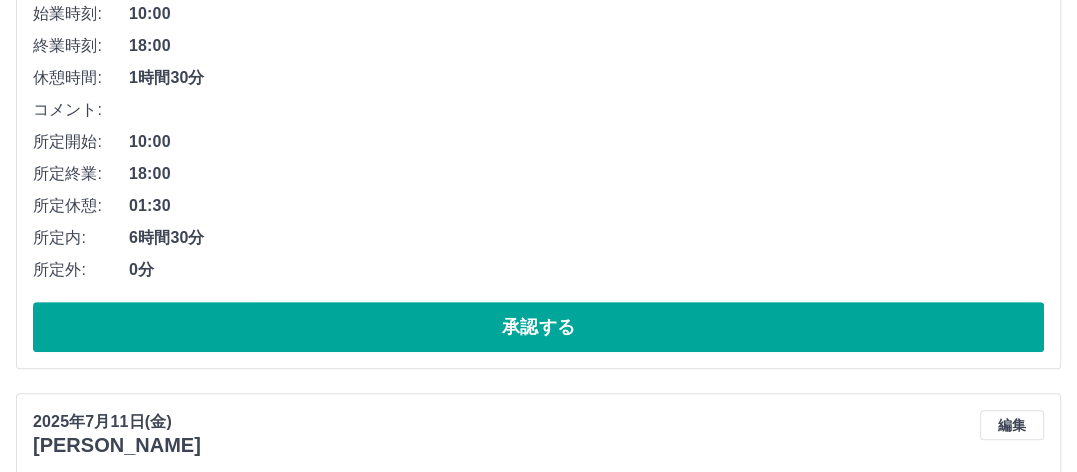 scroll, scrollTop: 400, scrollLeft: 0, axis: vertical 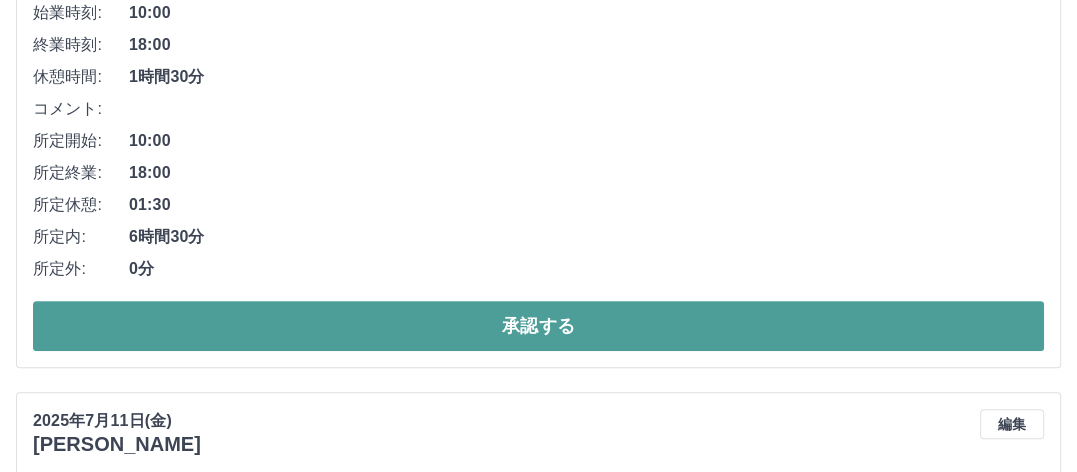 click on "承認する" at bounding box center [538, 326] 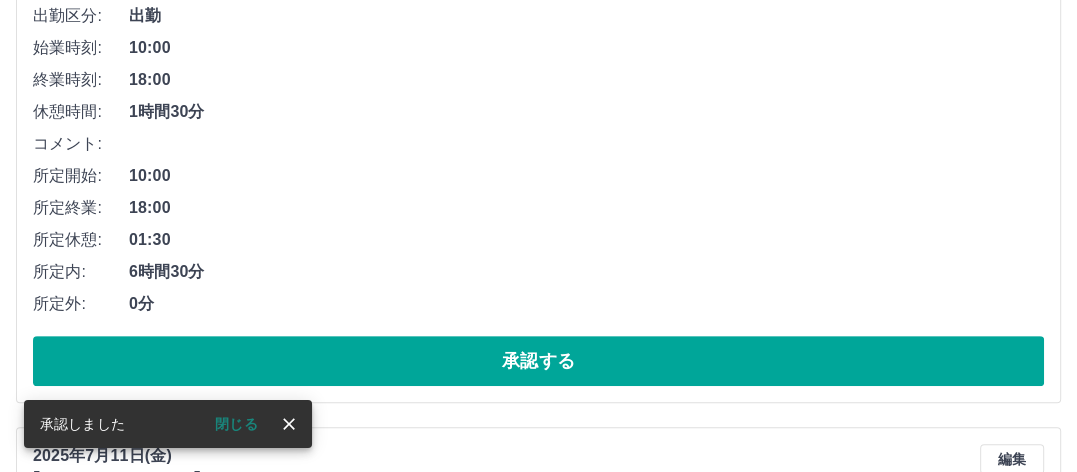 scroll, scrollTop: 400, scrollLeft: 0, axis: vertical 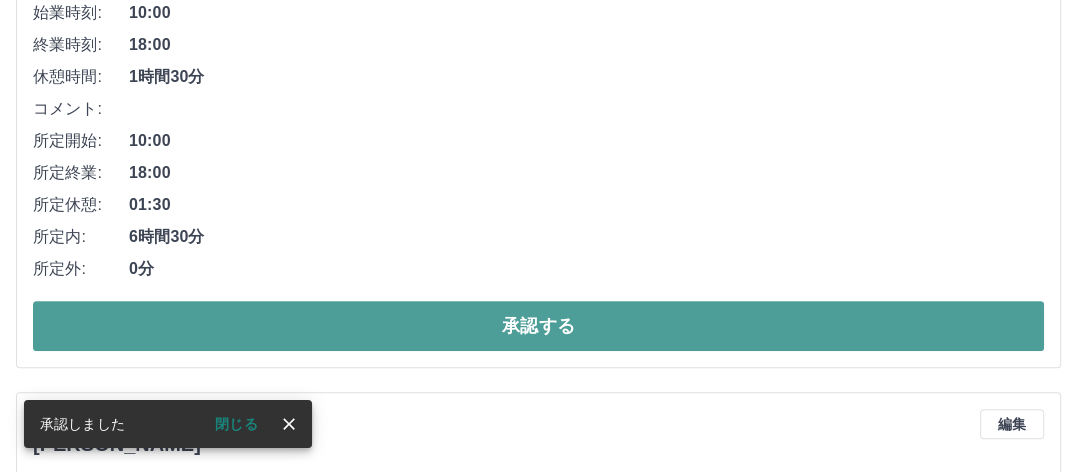 click on "承認する" at bounding box center [538, 326] 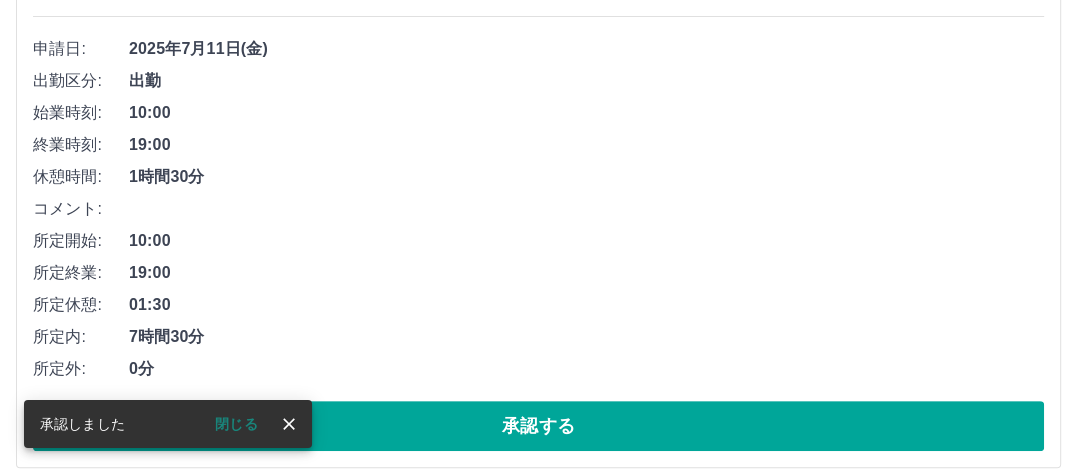 scroll, scrollTop: 400, scrollLeft: 0, axis: vertical 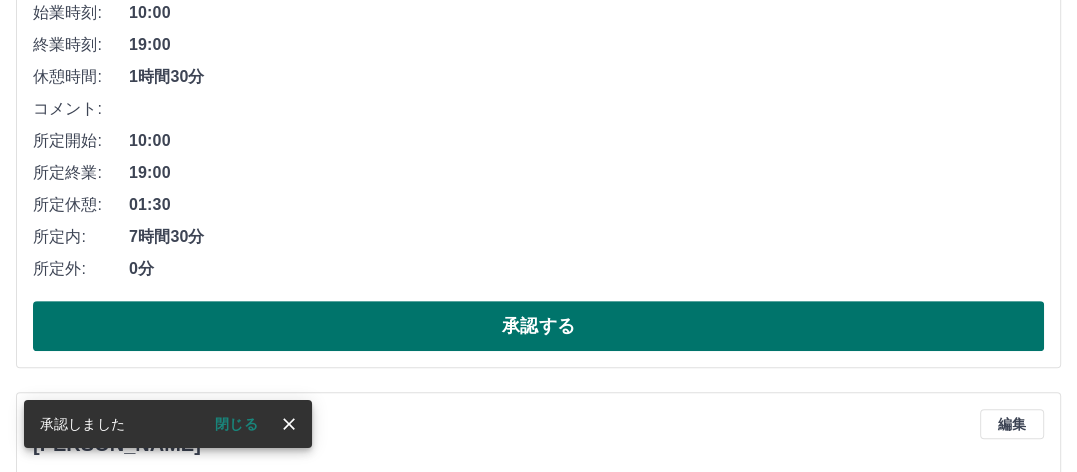 click on "承認する" at bounding box center (538, 326) 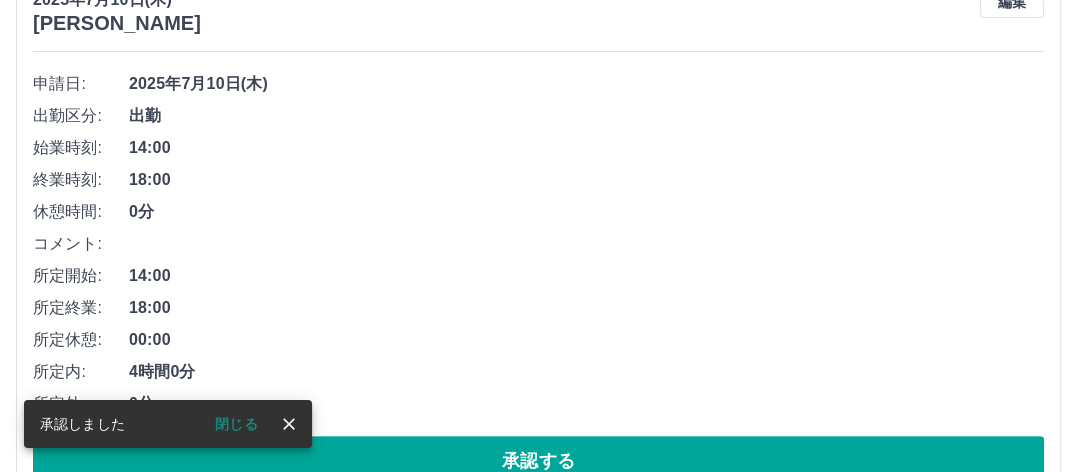scroll, scrollTop: 300, scrollLeft: 0, axis: vertical 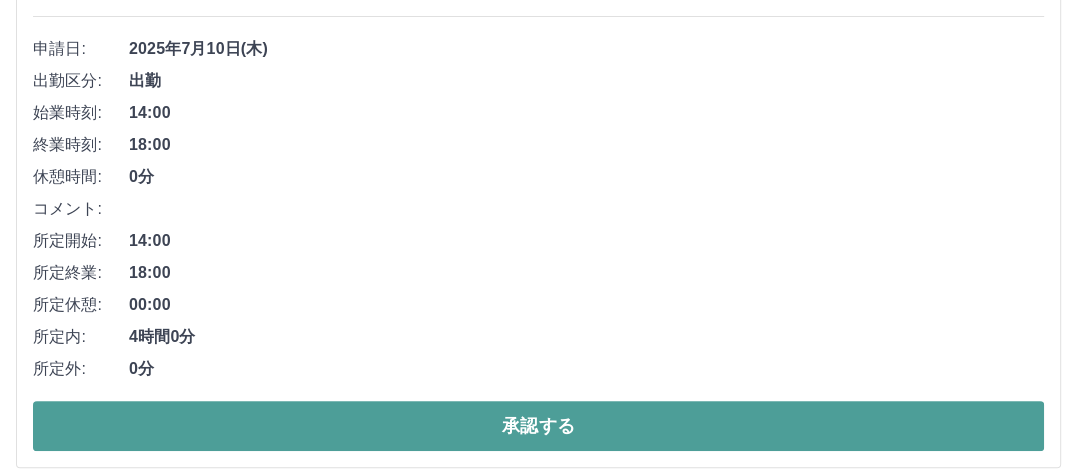 click on "承認する" at bounding box center [538, 426] 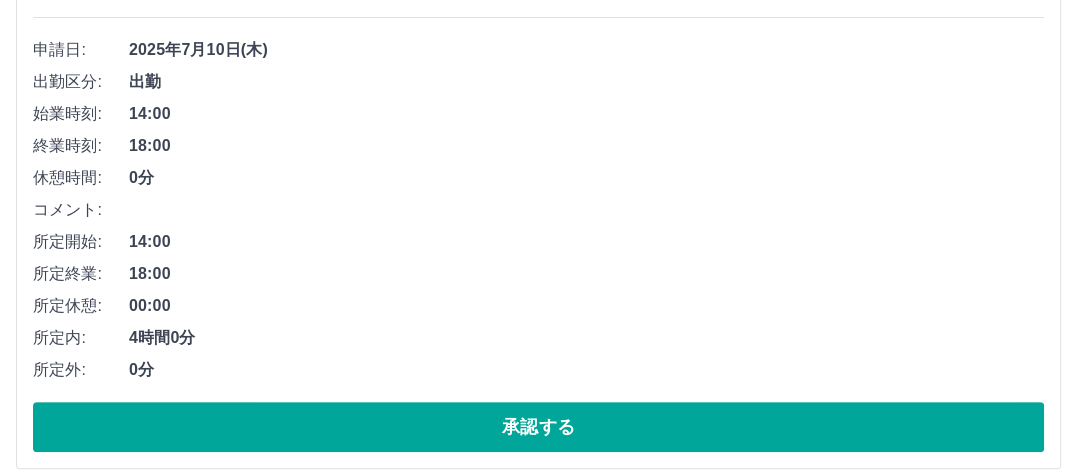 scroll, scrollTop: 300, scrollLeft: 0, axis: vertical 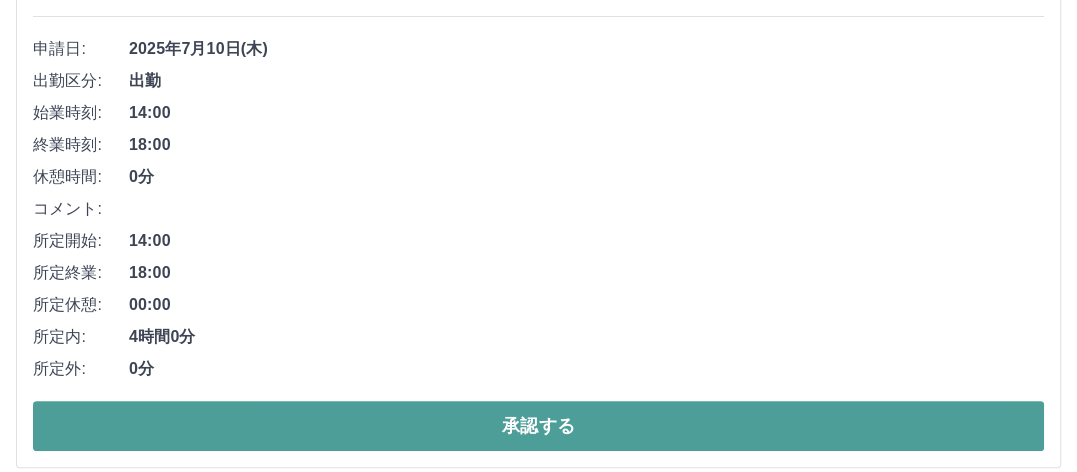 click on "承認する" at bounding box center [538, 426] 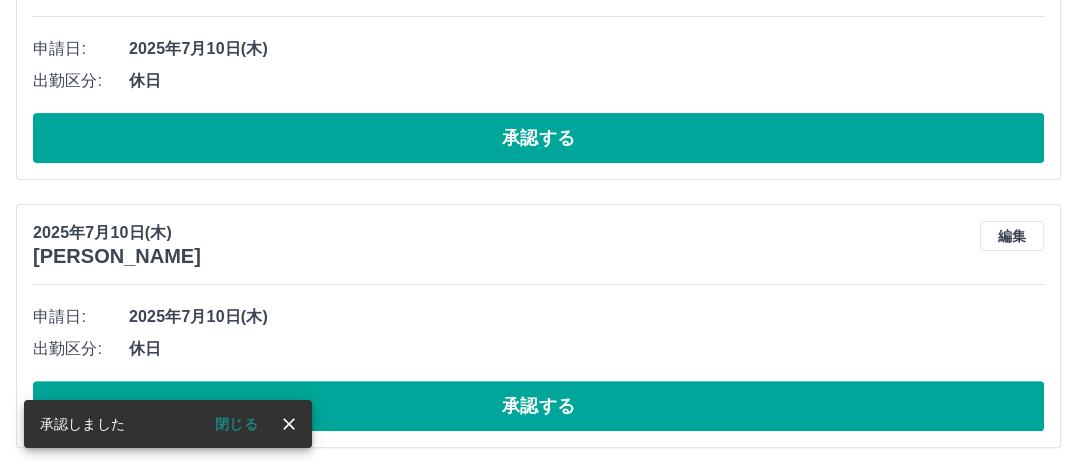 scroll, scrollTop: 100, scrollLeft: 0, axis: vertical 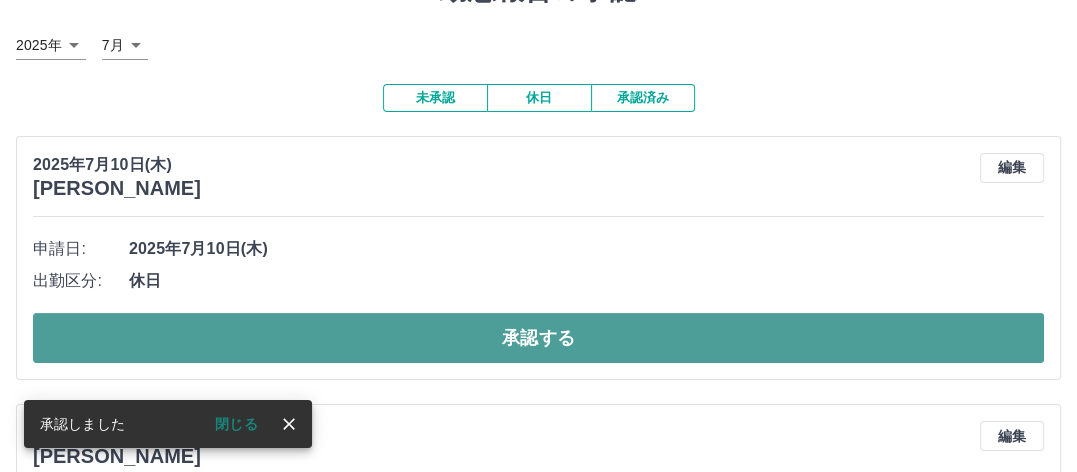 click on "承認する" at bounding box center [538, 338] 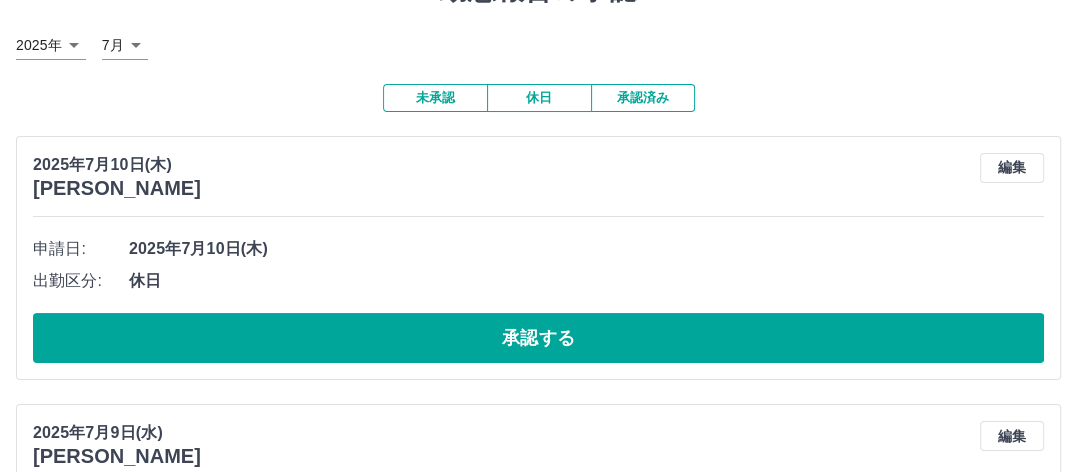 click on "承認する" at bounding box center (538, 338) 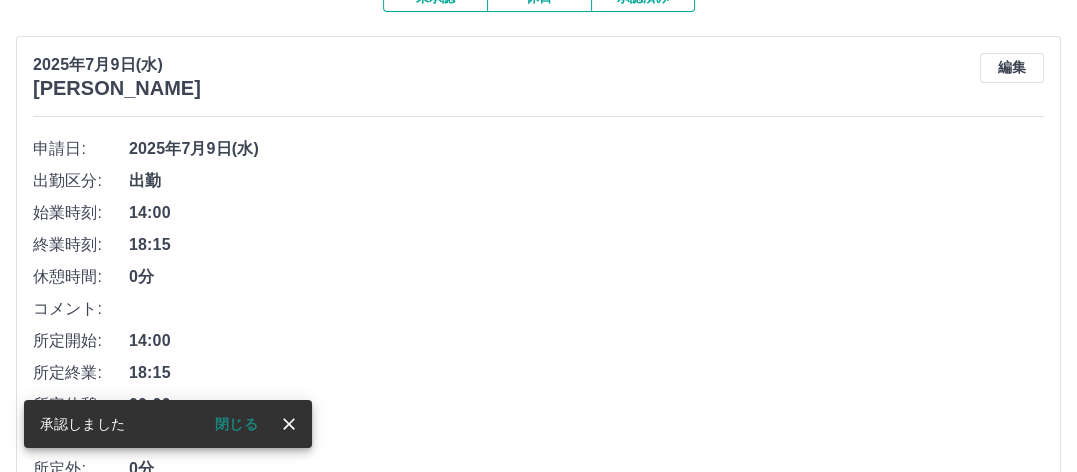 scroll, scrollTop: 300, scrollLeft: 0, axis: vertical 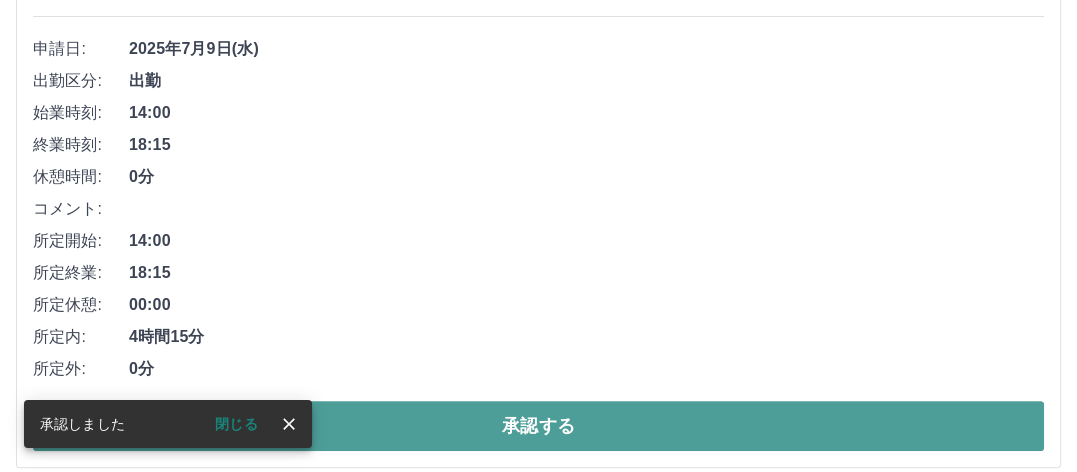 click on "承認する" at bounding box center [538, 426] 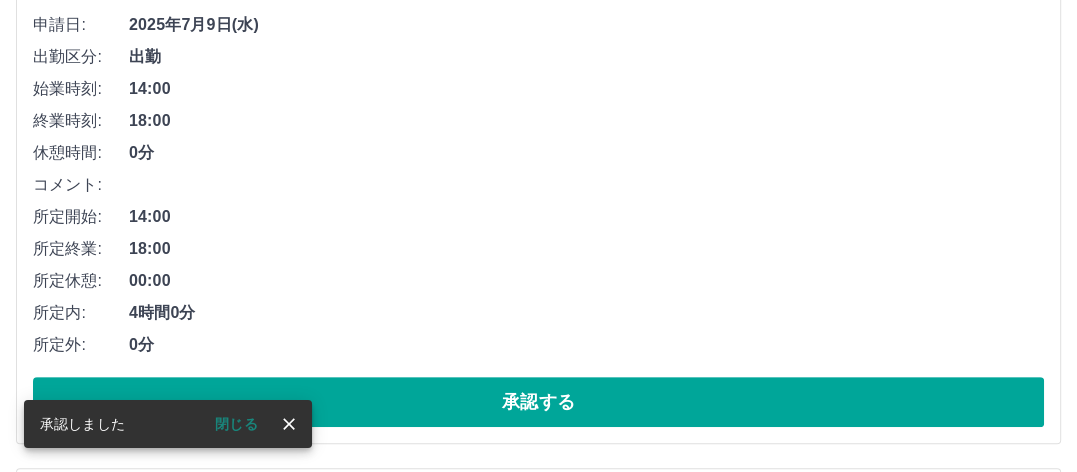 scroll, scrollTop: 400, scrollLeft: 0, axis: vertical 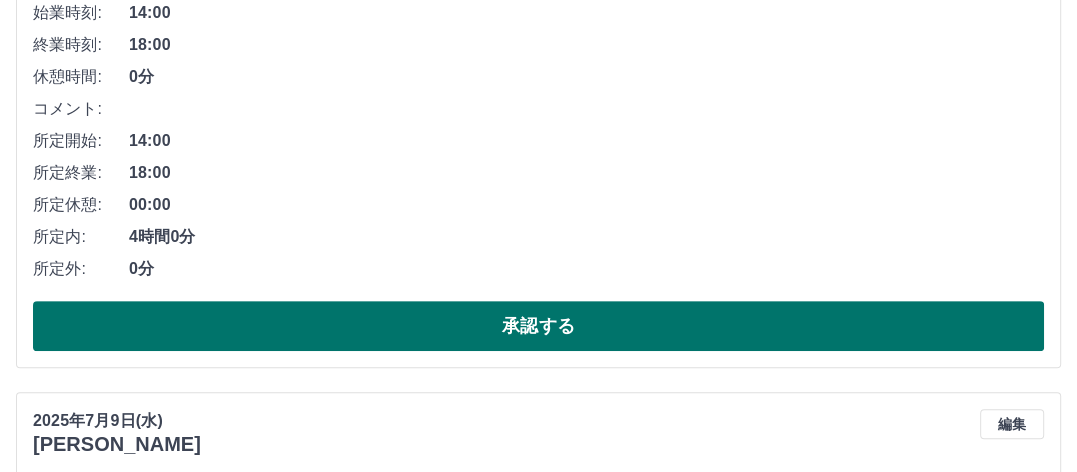 click on "承認する" at bounding box center [538, 326] 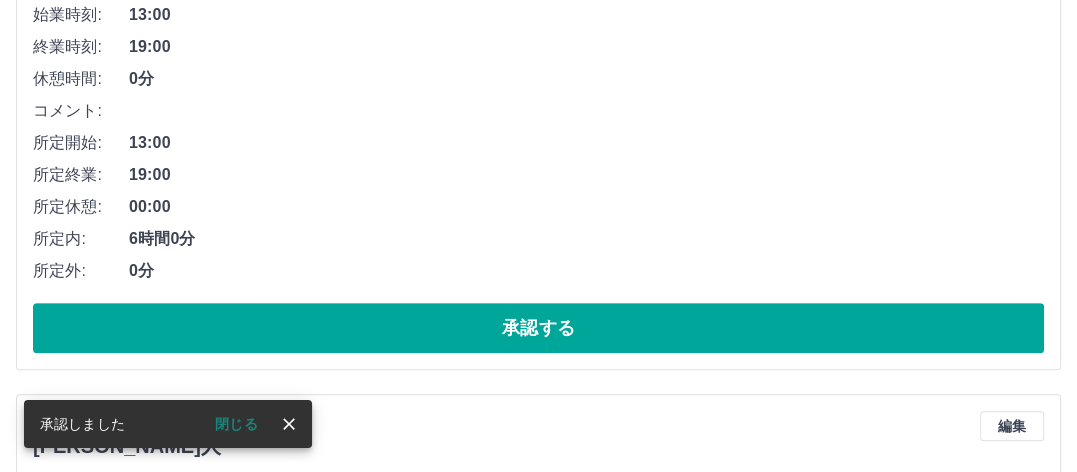 scroll, scrollTop: 400, scrollLeft: 0, axis: vertical 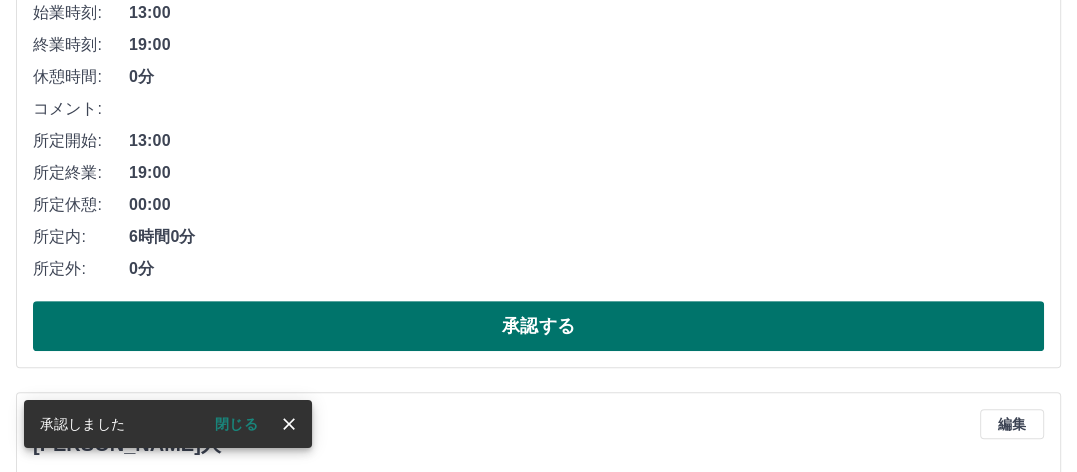 click on "承認する" at bounding box center [538, 326] 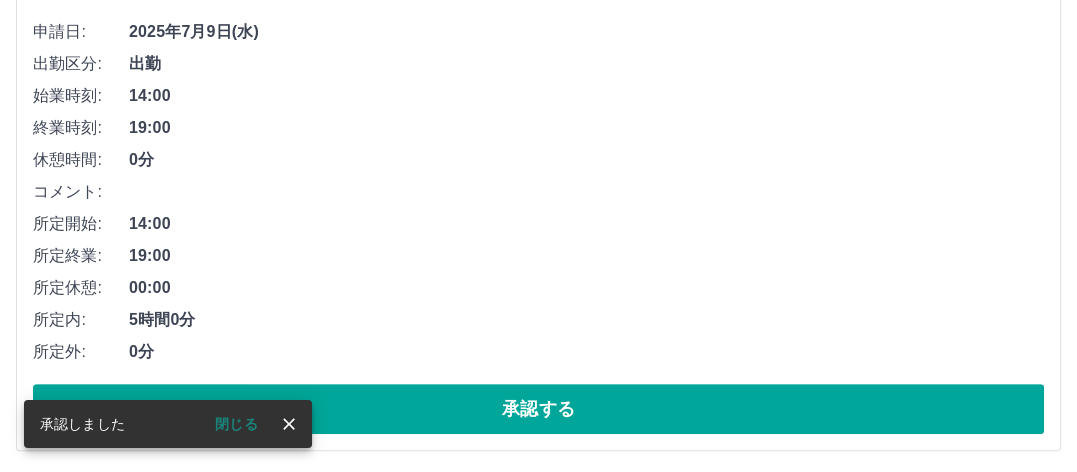 scroll, scrollTop: 322, scrollLeft: 0, axis: vertical 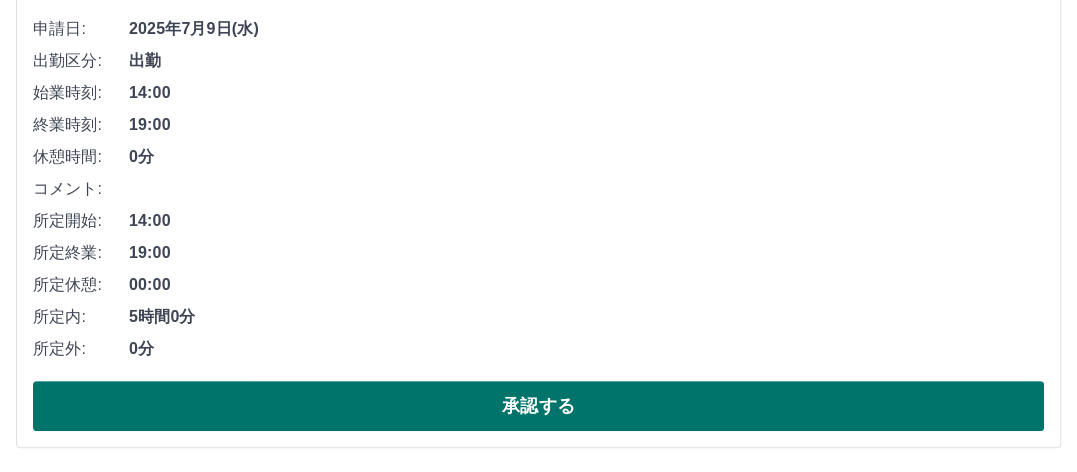 click on "承認する" at bounding box center [538, 406] 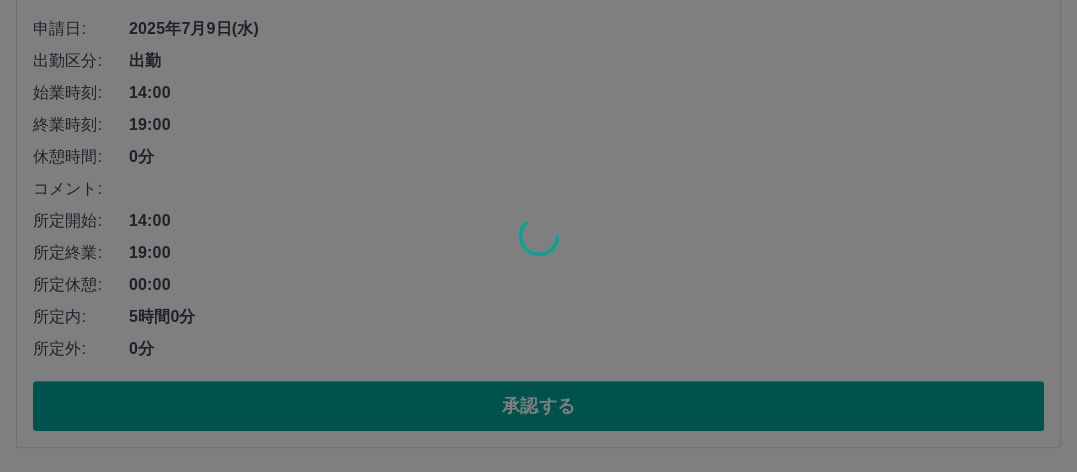 scroll, scrollTop: 0, scrollLeft: 0, axis: both 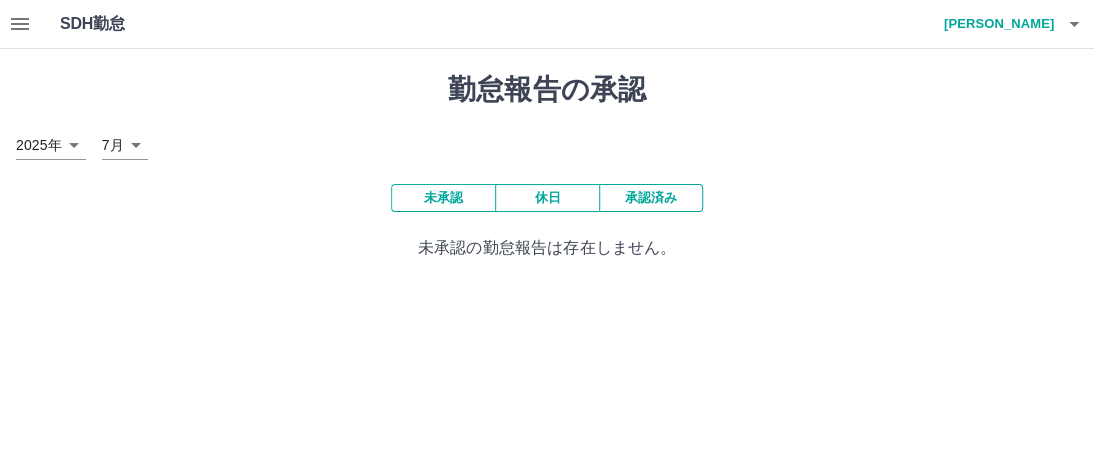 click 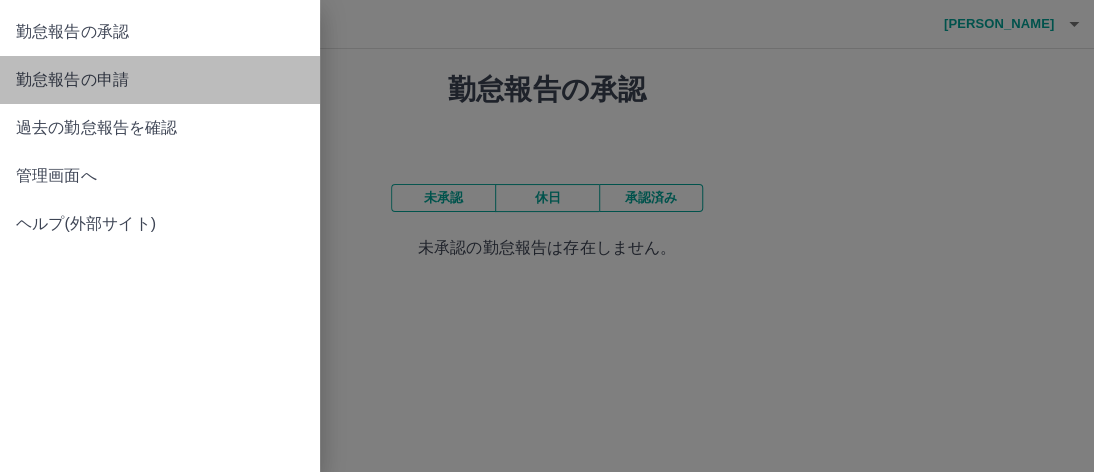 click on "勤怠報告の申請" at bounding box center (160, 80) 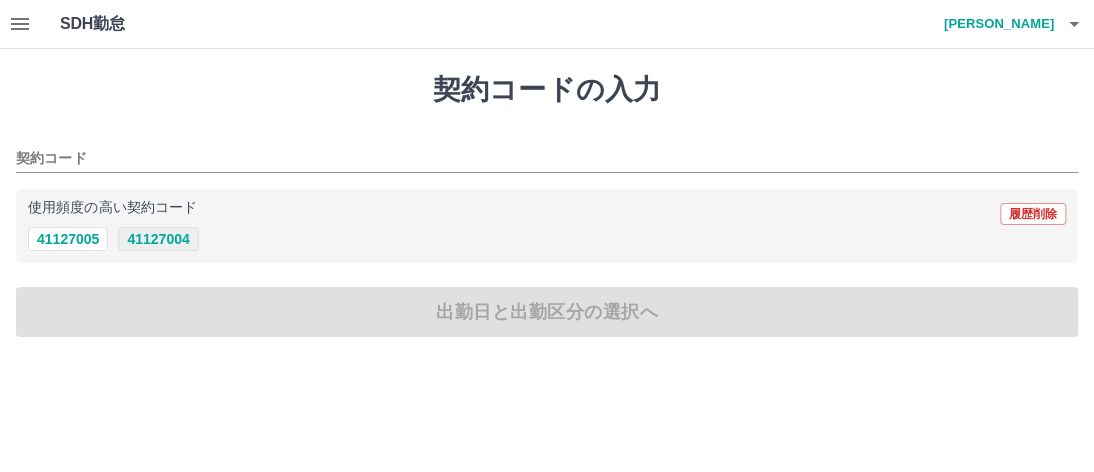 click on "41127004" at bounding box center (158, 239) 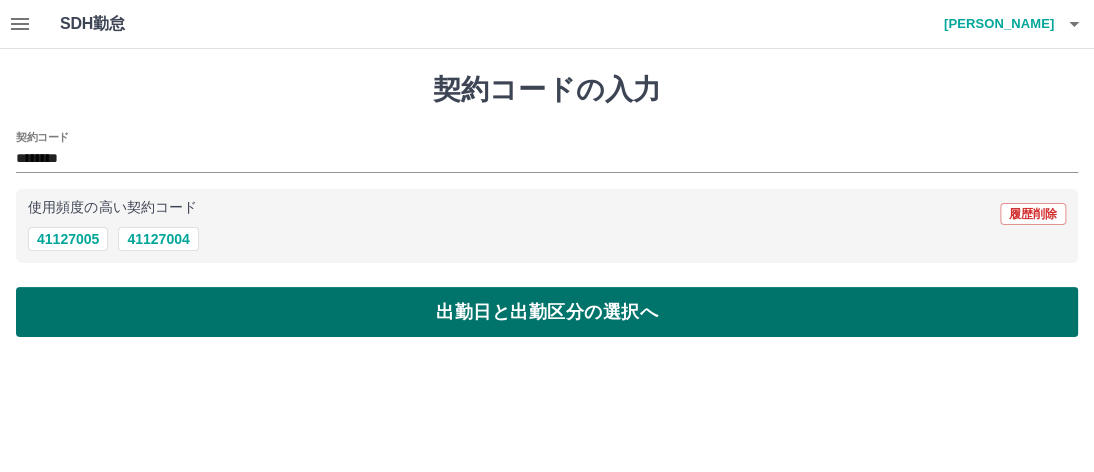 click on "出勤日と出勤区分の選択へ" at bounding box center (547, 312) 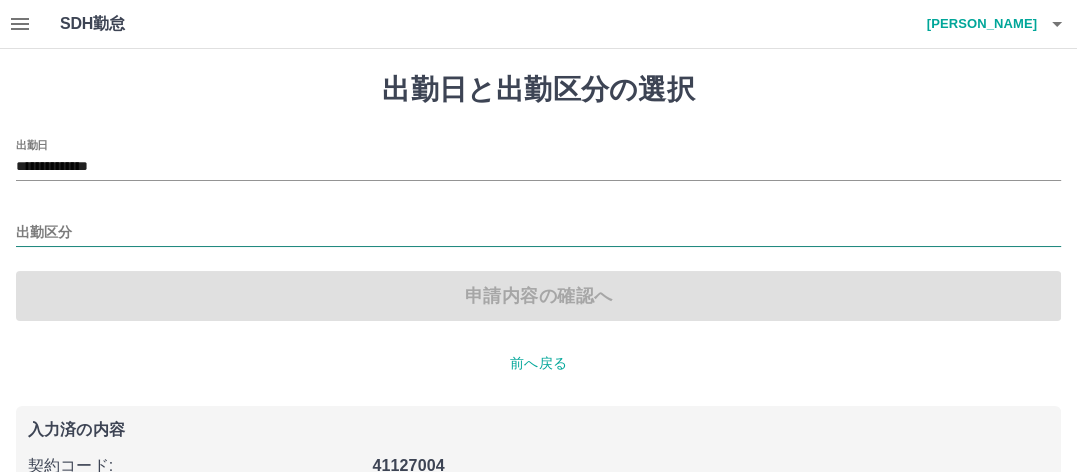 click on "出勤区分" at bounding box center [538, 233] 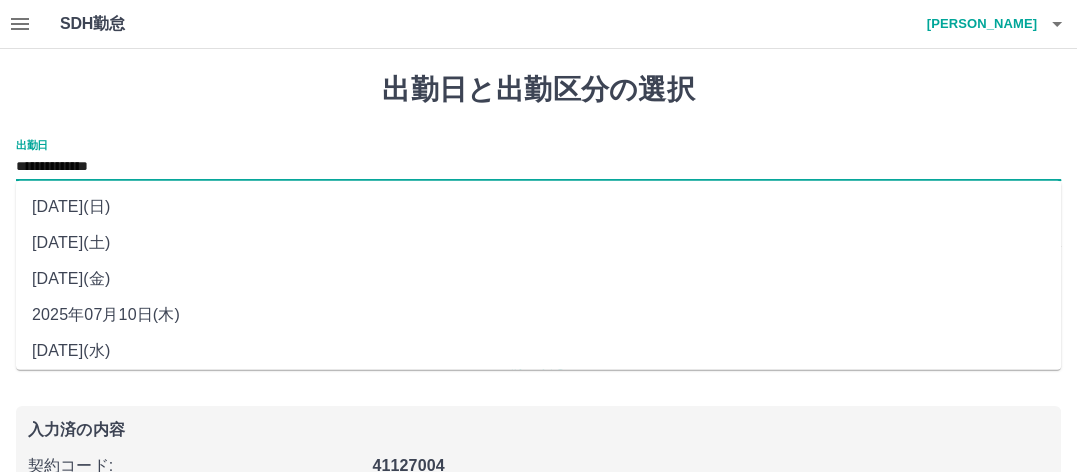 click on "**********" at bounding box center (538, 167) 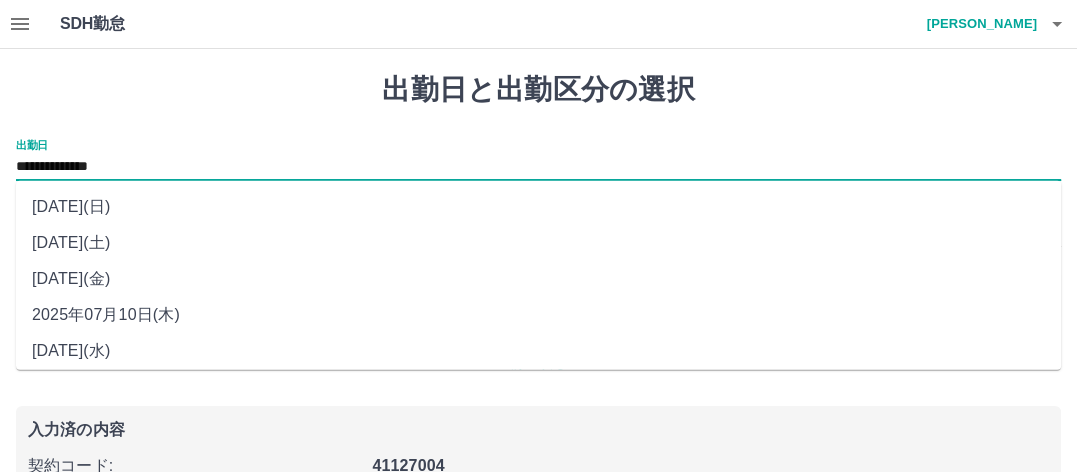 click on "2025年07月10日(木)" at bounding box center (538, 315) 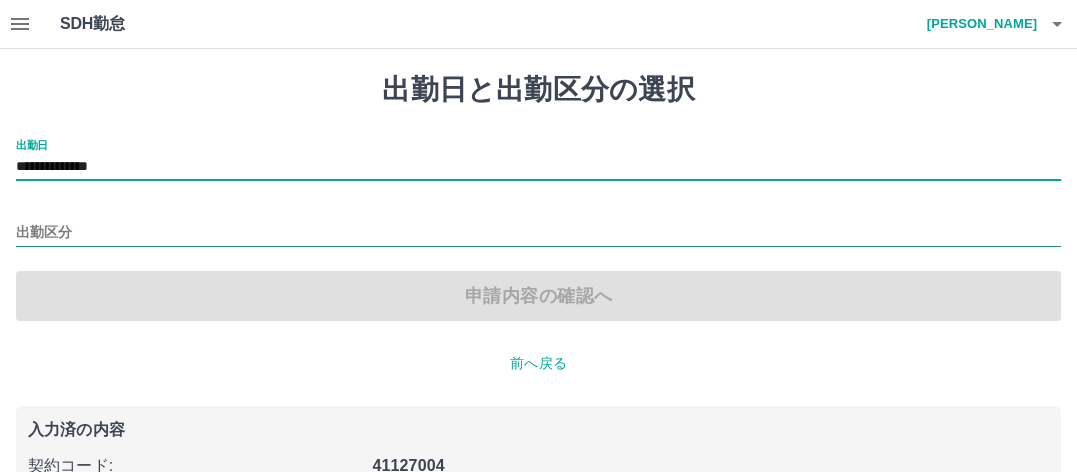click on "出勤区分" at bounding box center (538, 233) 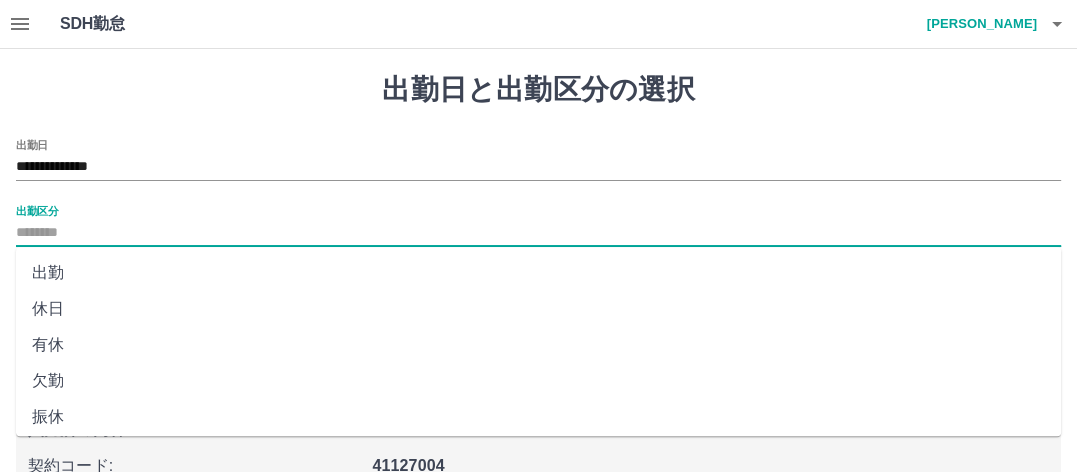 click on "出勤" at bounding box center (538, 273) 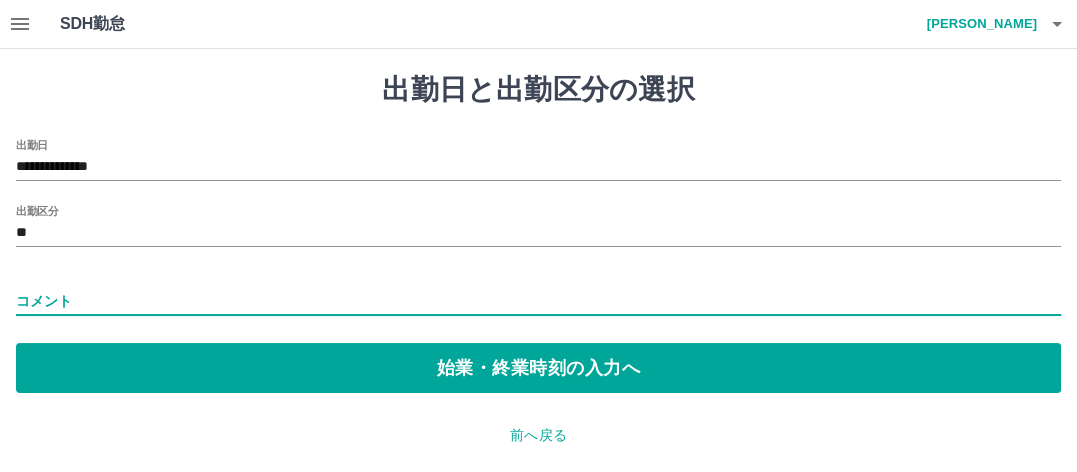 click on "コメント" at bounding box center [538, 301] 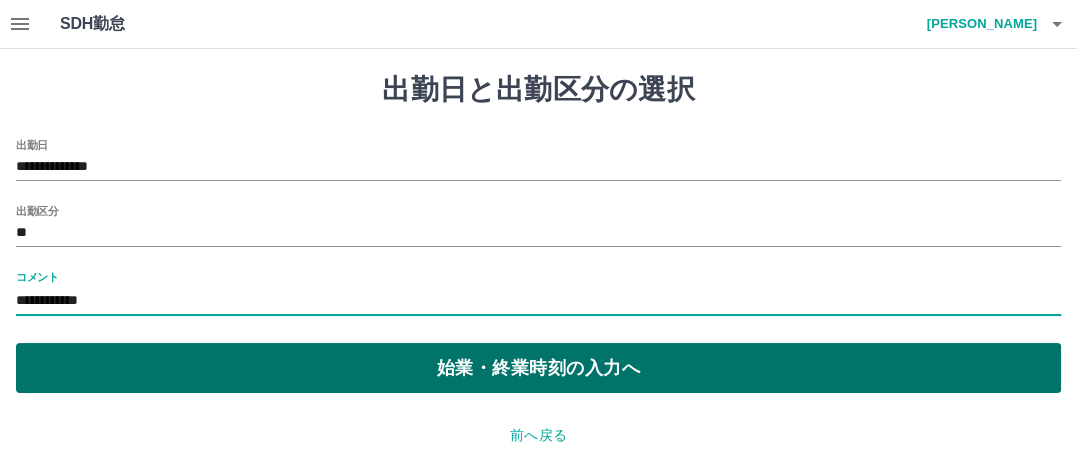 type on "**********" 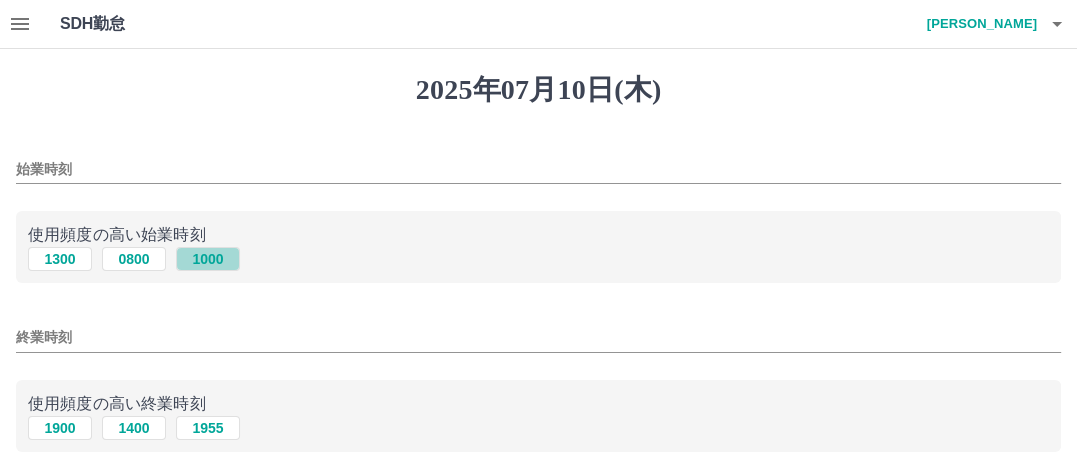 click on "1000" at bounding box center [208, 259] 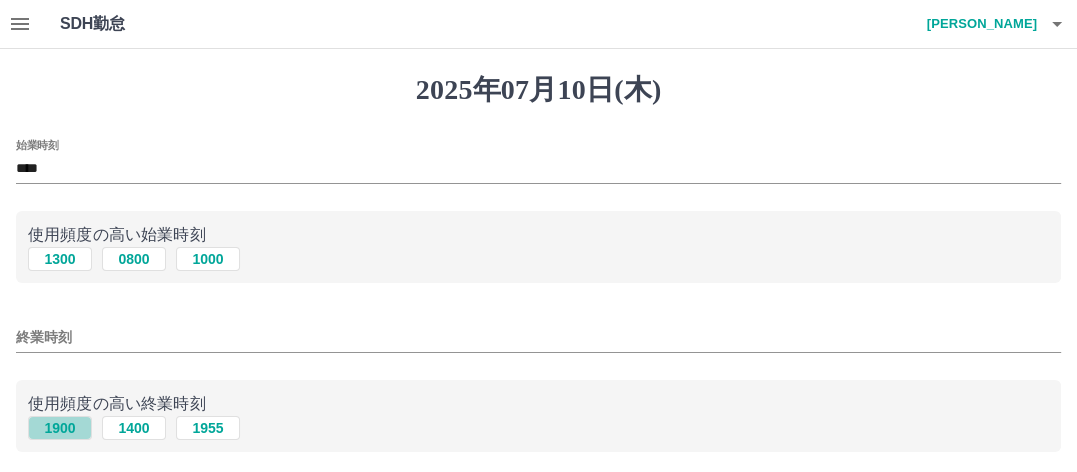 click on "1900" at bounding box center (60, 428) 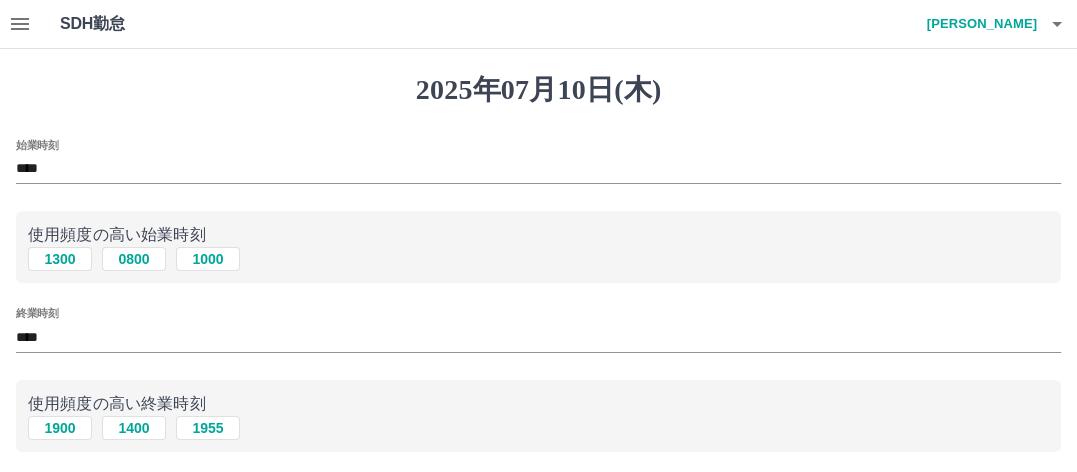scroll, scrollTop: 200, scrollLeft: 0, axis: vertical 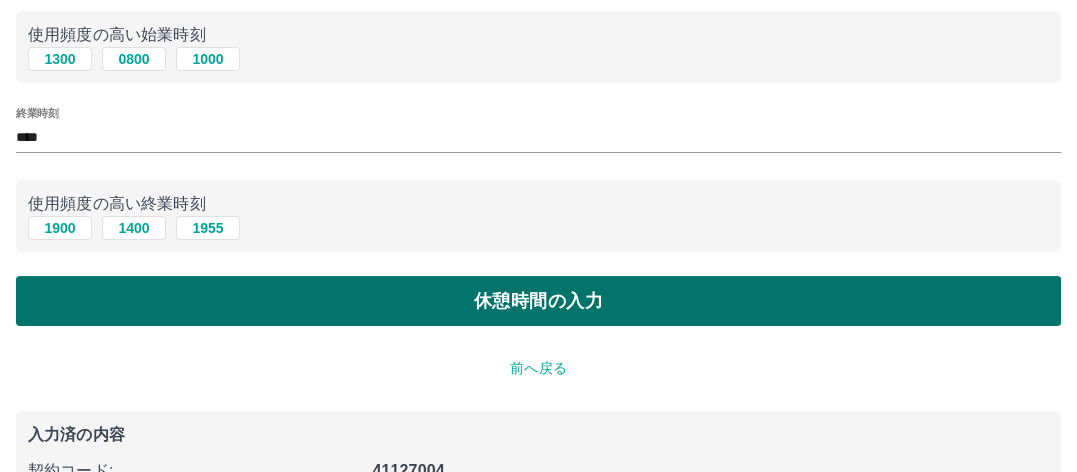 click on "休憩時間の入力" at bounding box center [538, 301] 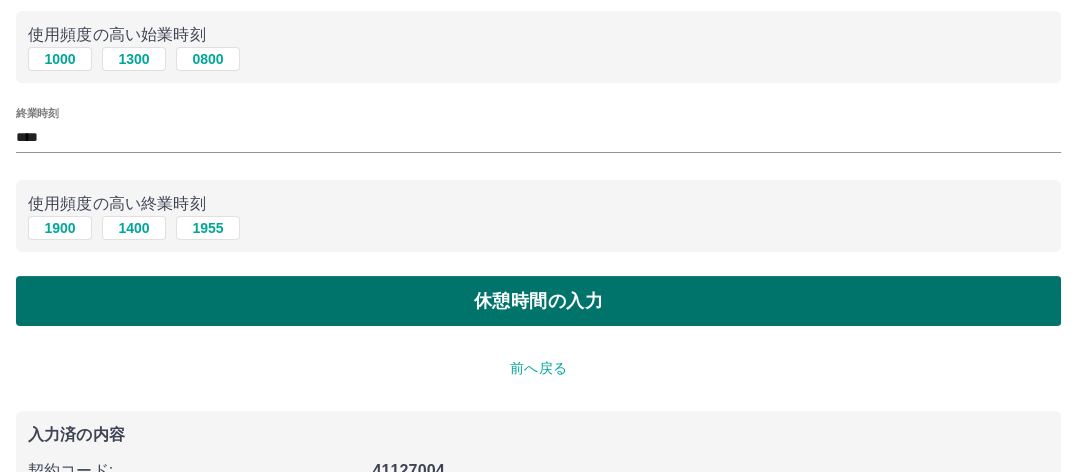 scroll, scrollTop: 0, scrollLeft: 0, axis: both 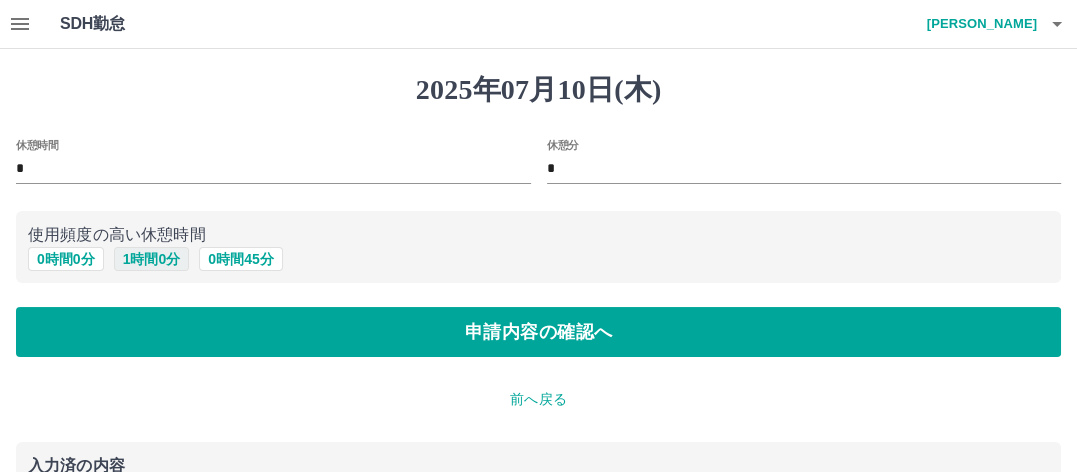 click on "1 時間 0 分" at bounding box center [152, 259] 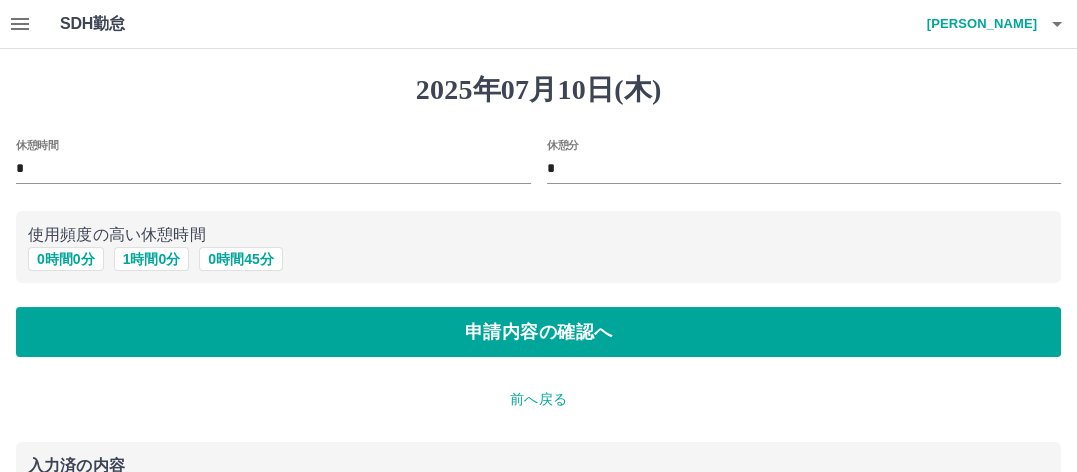 click on "*" at bounding box center (804, 169) 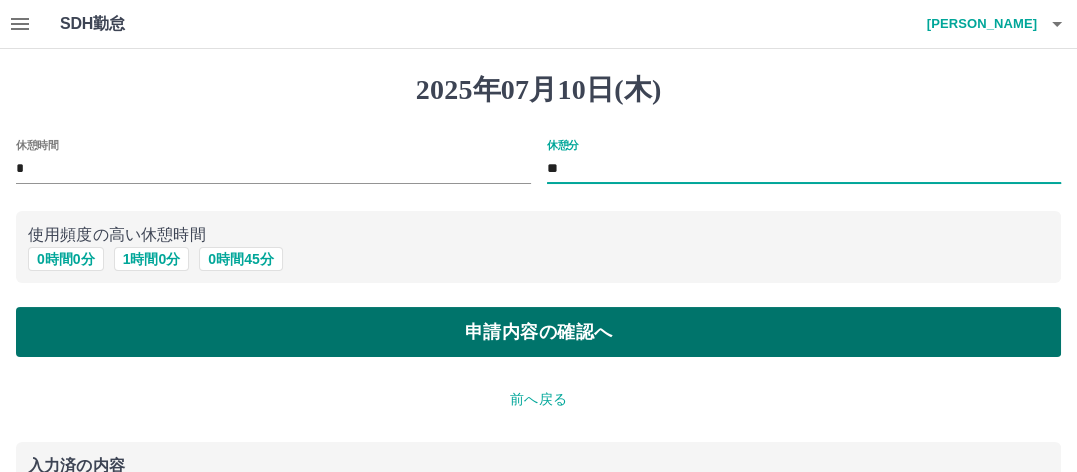 type on "**" 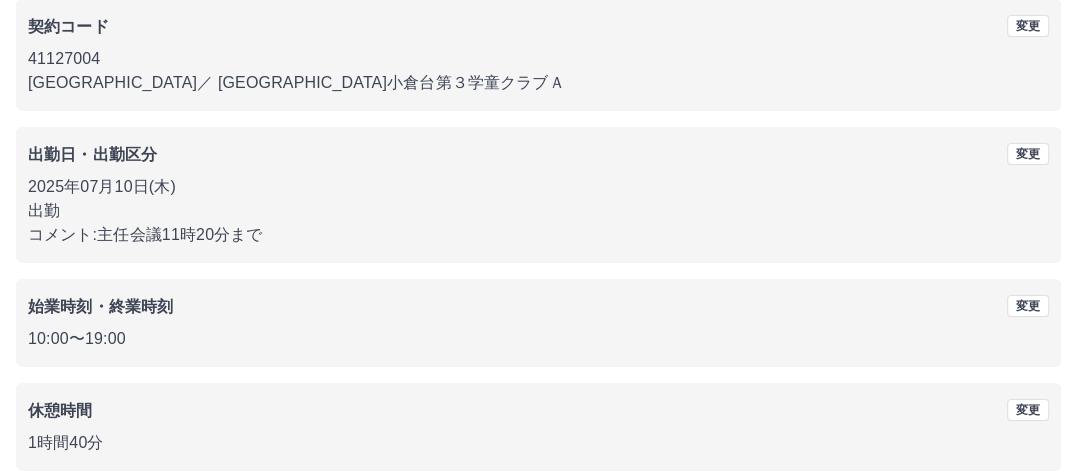scroll, scrollTop: 276, scrollLeft: 0, axis: vertical 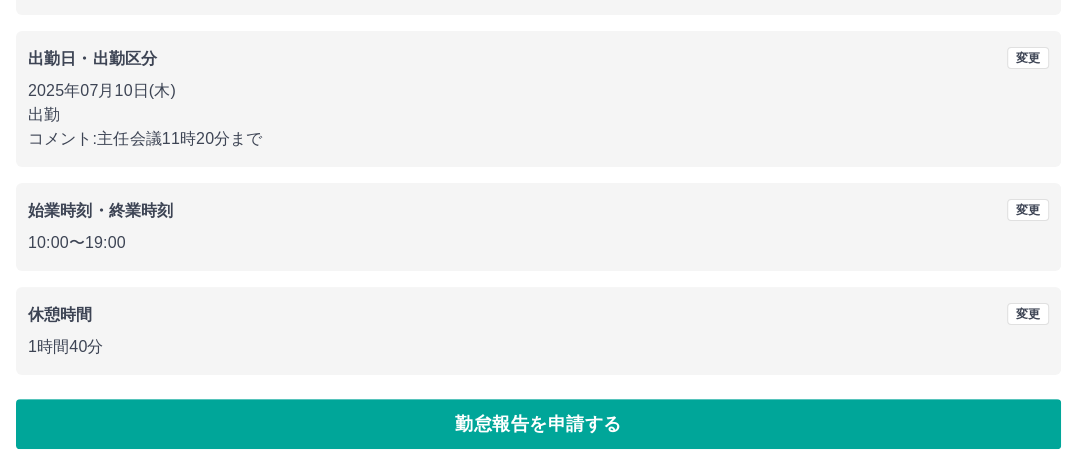 click on "勤怠報告を申請する" at bounding box center [538, 424] 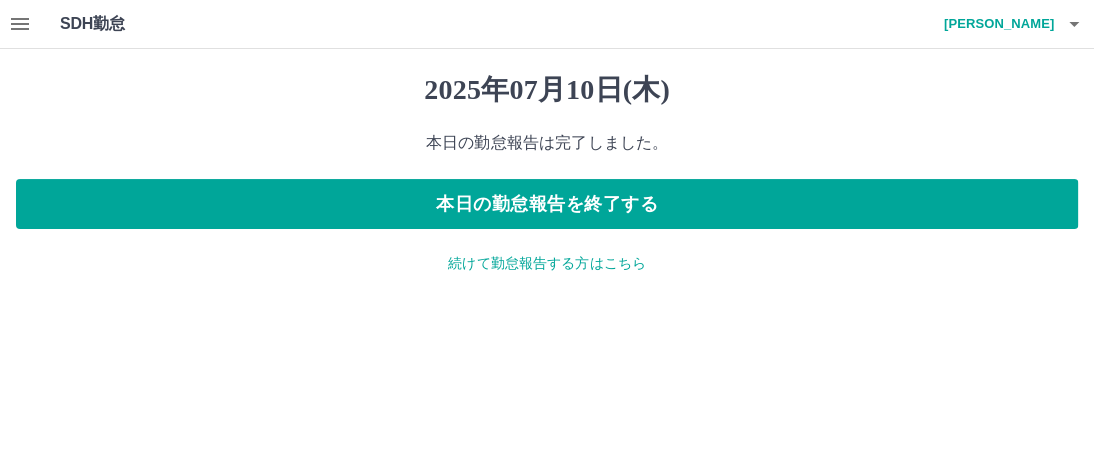 click on "続けて勤怠報告する方はこちら" at bounding box center (547, 263) 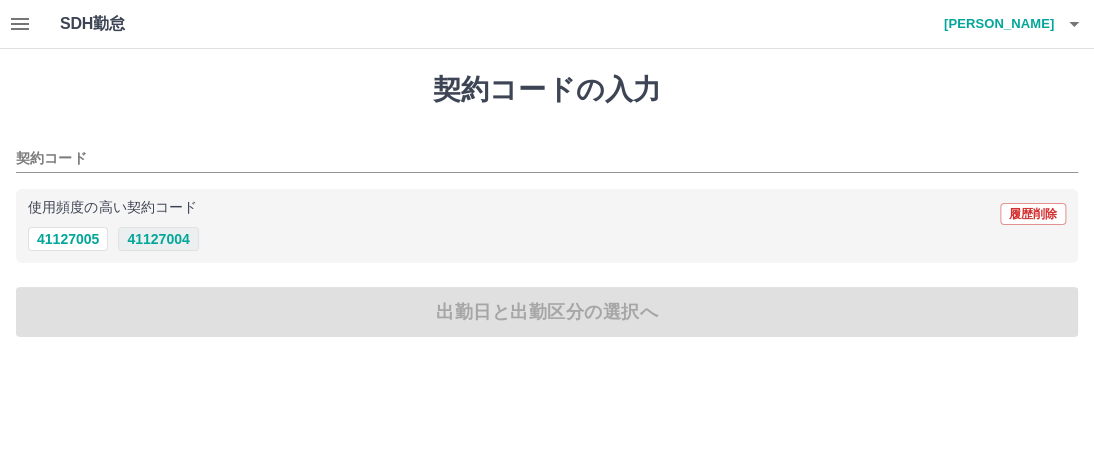 click on "41127004" at bounding box center (158, 239) 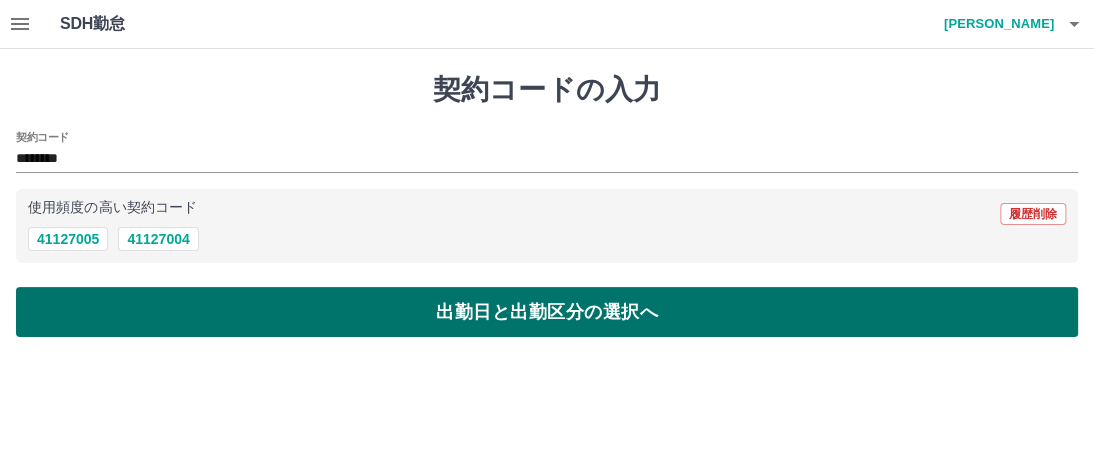 click on "出勤日と出勤区分の選択へ" at bounding box center (547, 312) 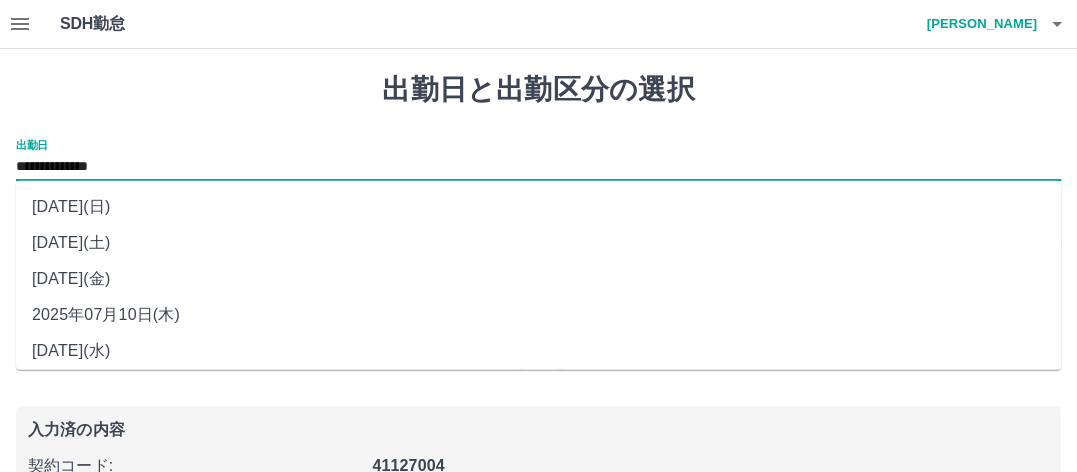 click on "**********" at bounding box center (538, 167) 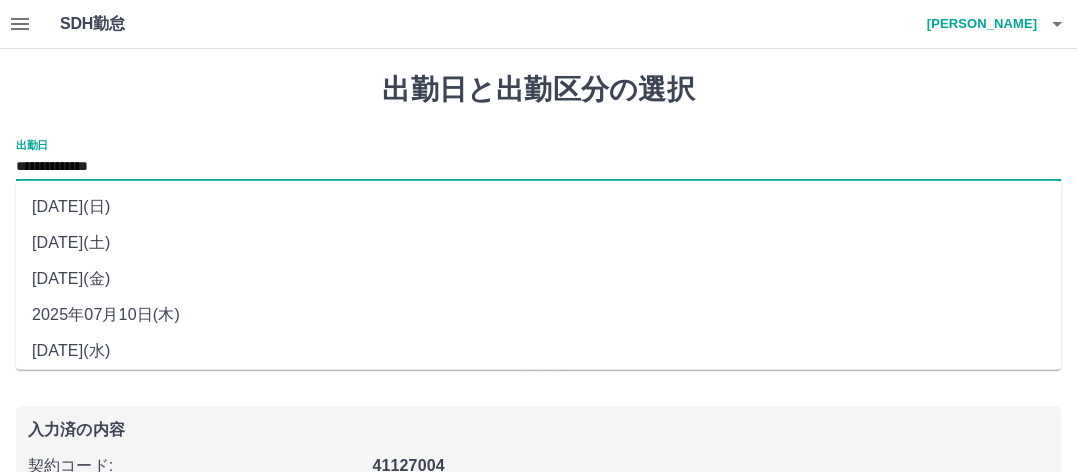 click on "[DATE](金)" at bounding box center (538, 279) 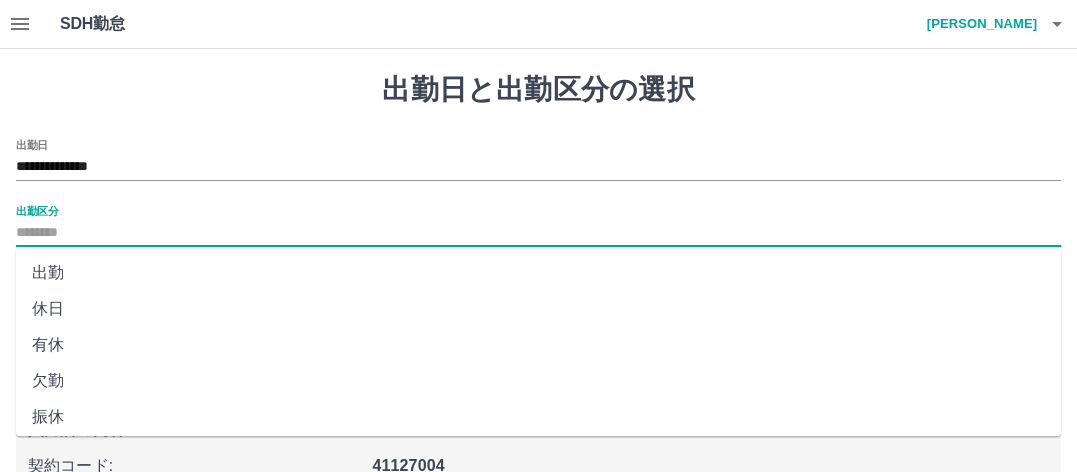 click on "出勤区分" at bounding box center (538, 233) 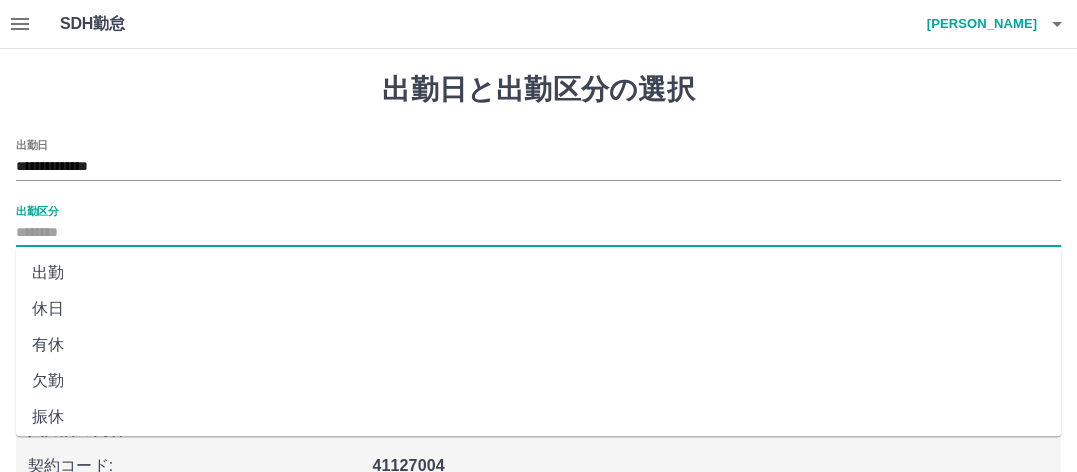 click on "出勤" at bounding box center (538, 273) 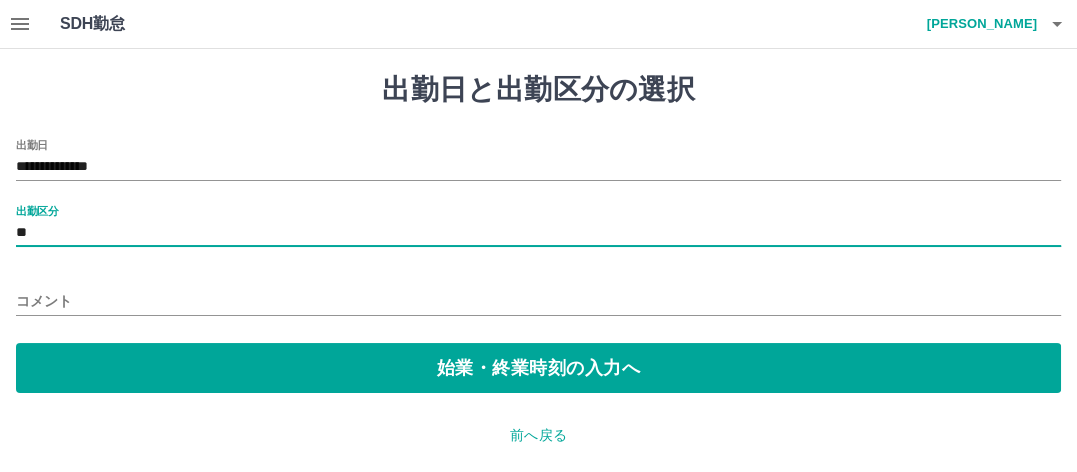 click on "コメント" at bounding box center [538, 301] 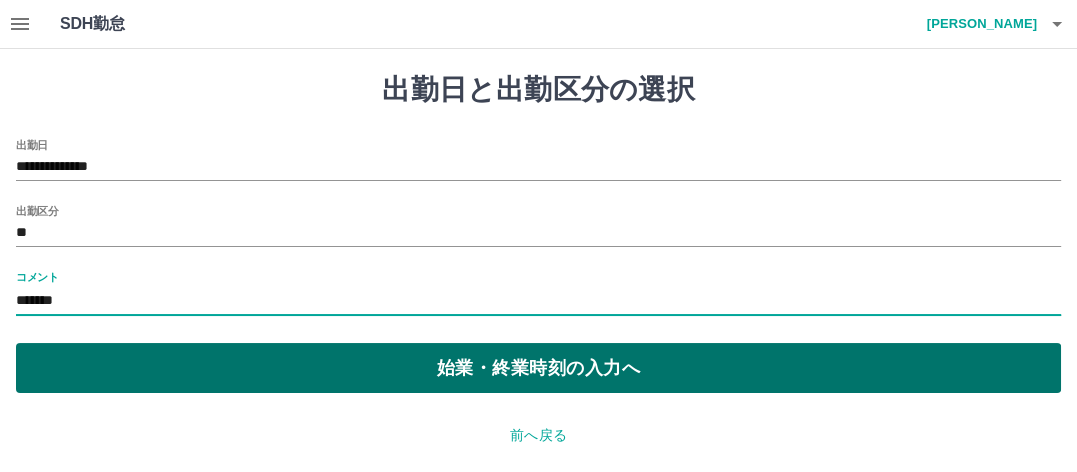 type on "*******" 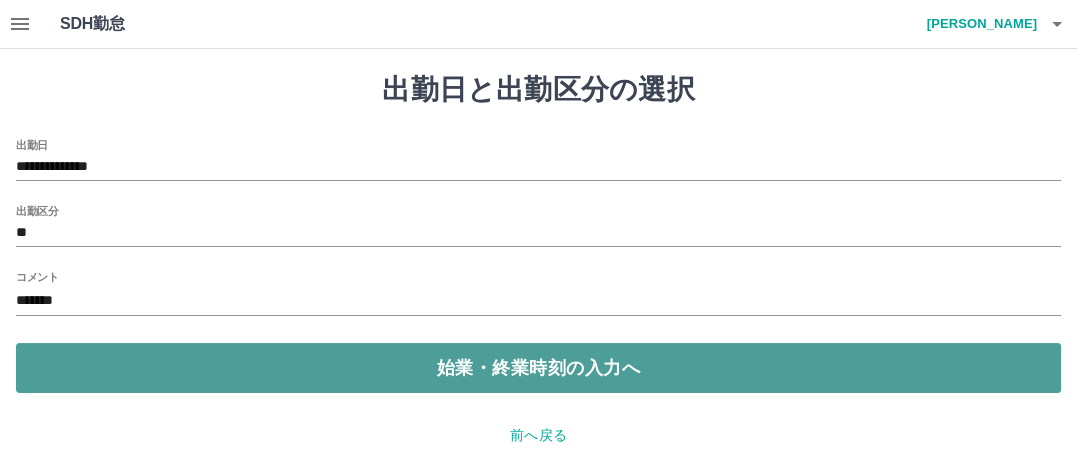 click on "始業・終業時刻の入力へ" at bounding box center (538, 368) 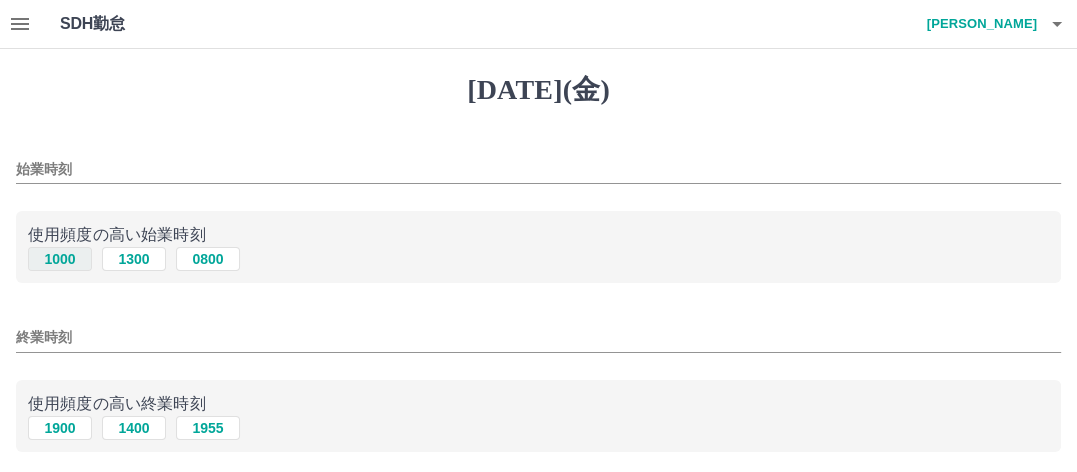 click on "1000" at bounding box center (60, 259) 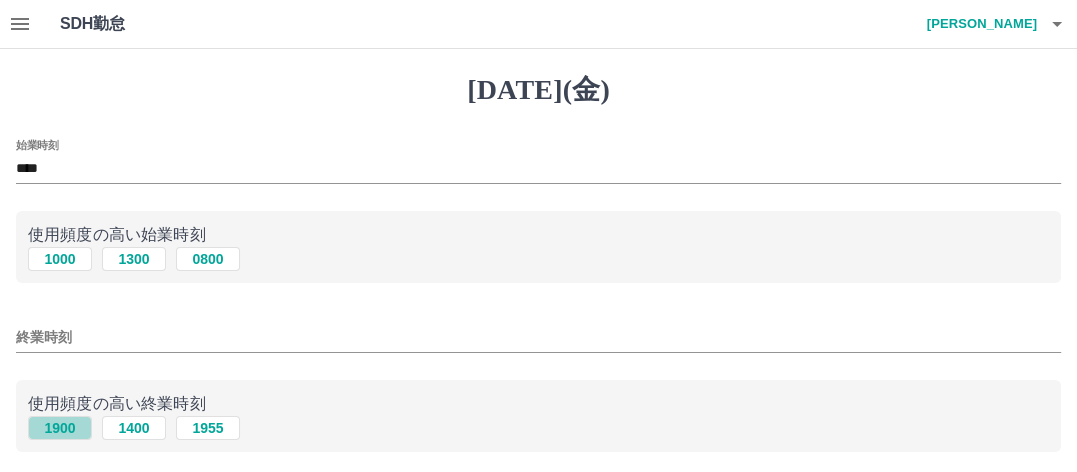 click on "1900" at bounding box center [60, 428] 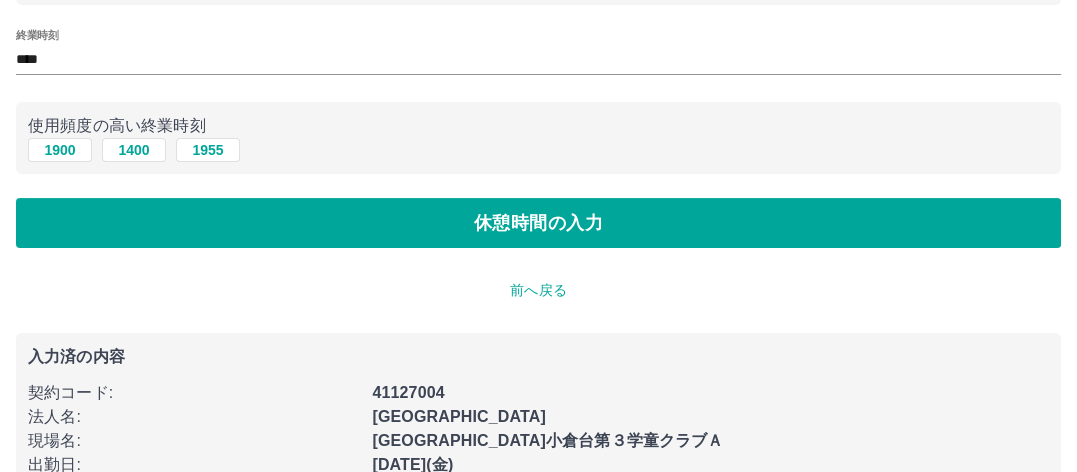 scroll, scrollTop: 300, scrollLeft: 0, axis: vertical 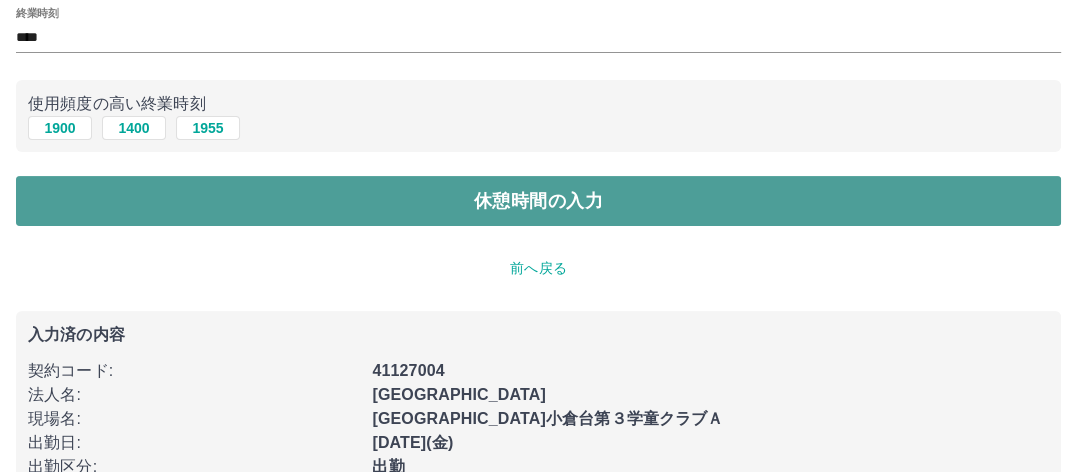 click on "休憩時間の入力" at bounding box center [538, 201] 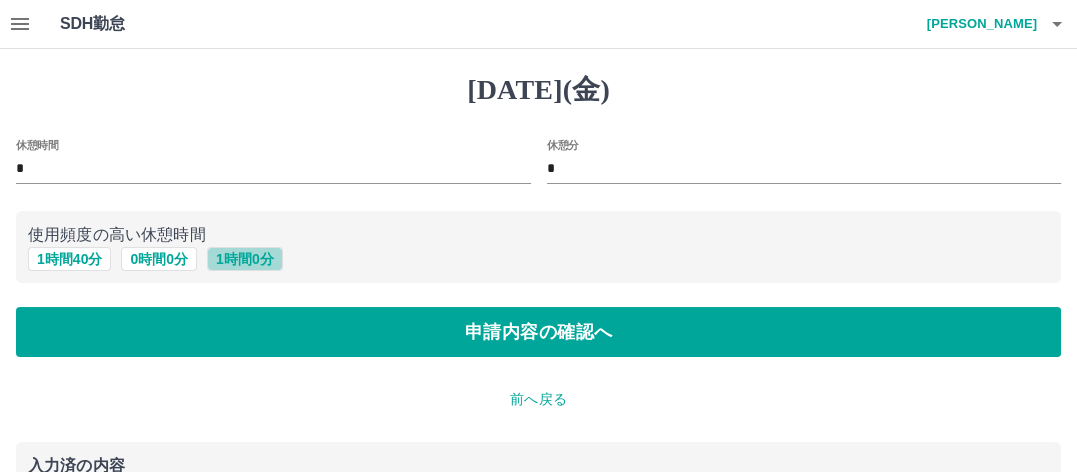 click on "1 時間 0 分" at bounding box center [245, 259] 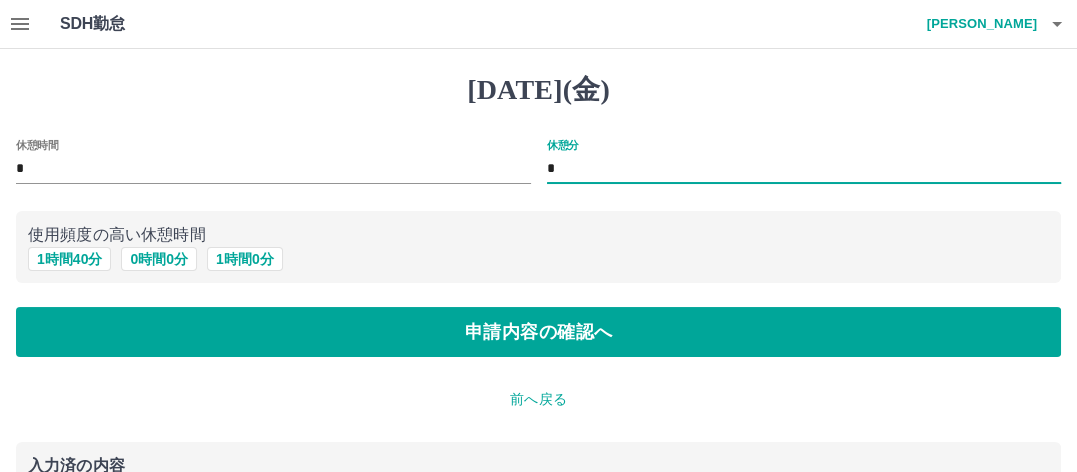 click on "*" at bounding box center (804, 169) 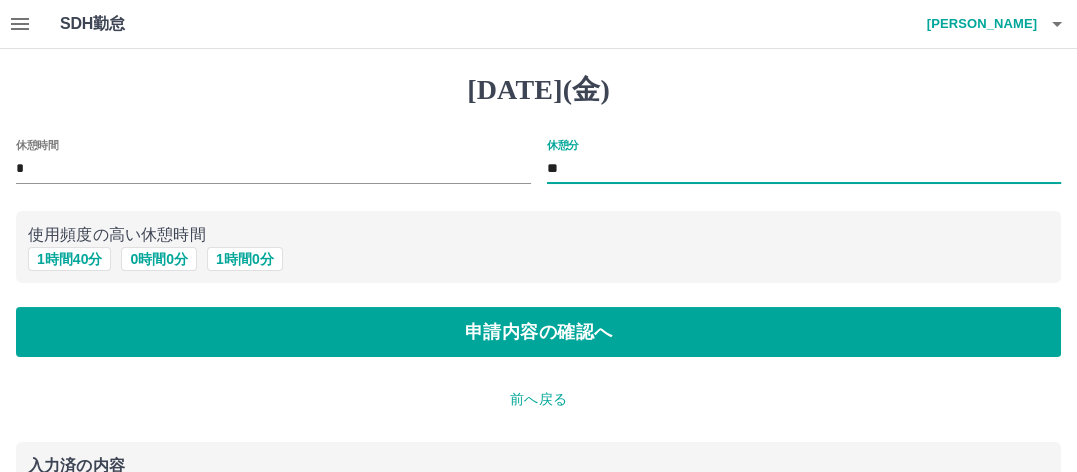 type on "**" 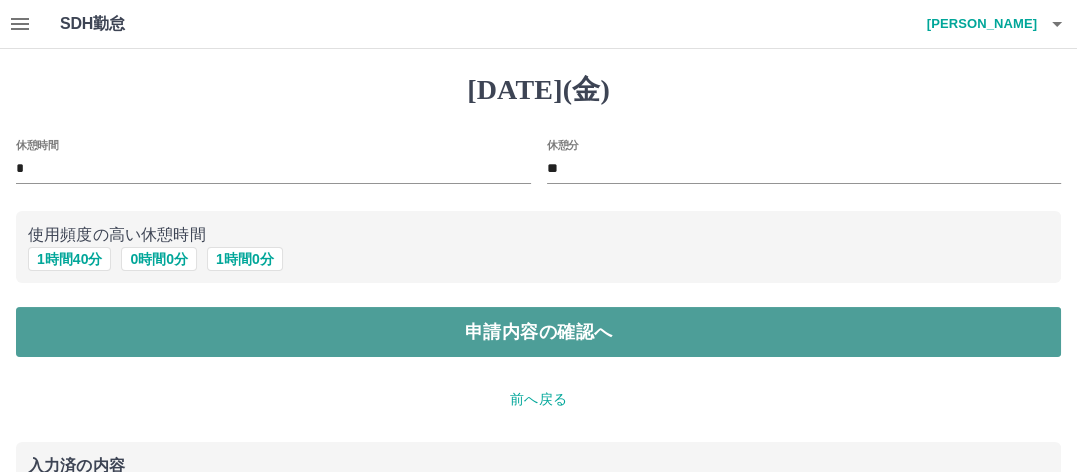 click on "申請内容の確認へ" at bounding box center [538, 332] 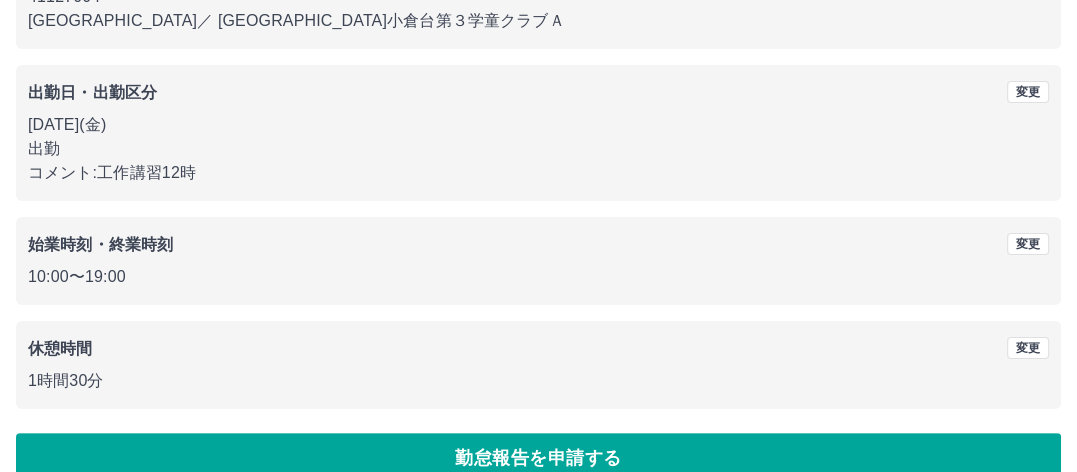 scroll, scrollTop: 276, scrollLeft: 0, axis: vertical 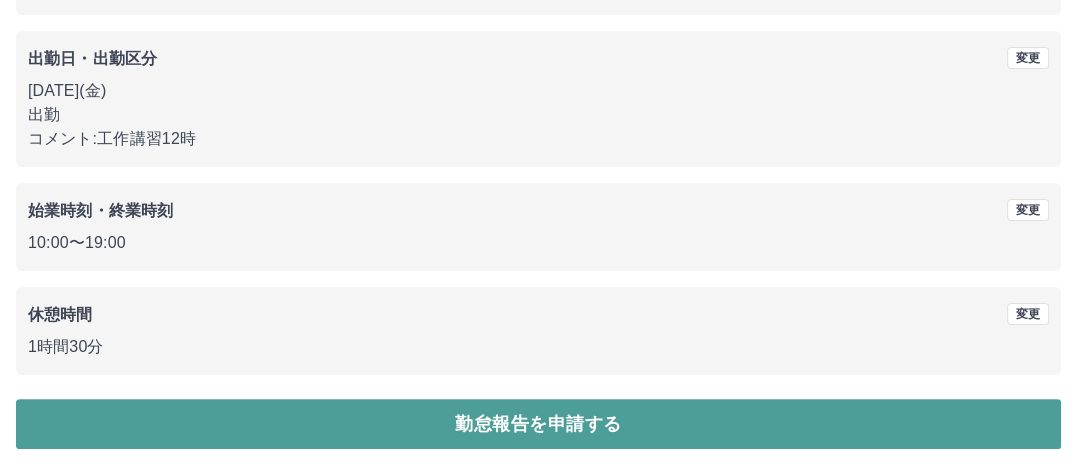 click on "勤怠報告を申請する" at bounding box center [538, 424] 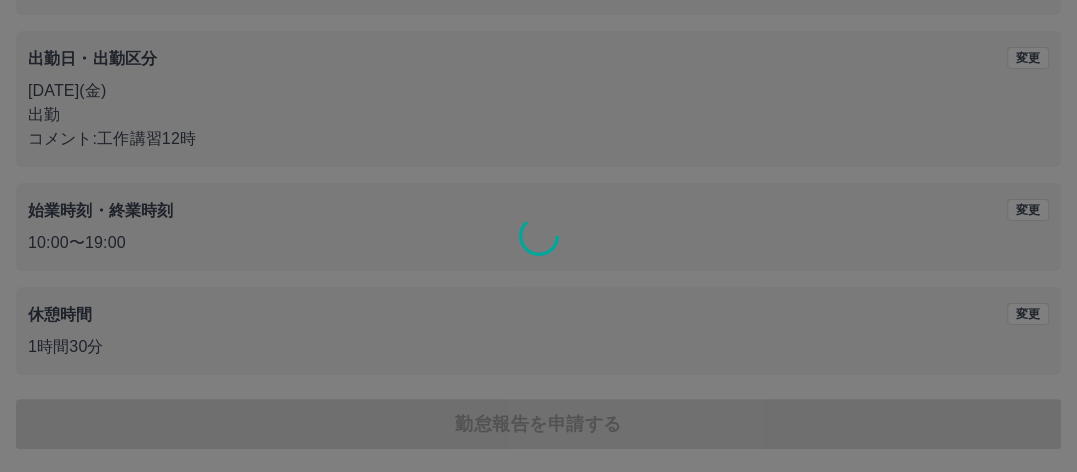 scroll, scrollTop: 0, scrollLeft: 0, axis: both 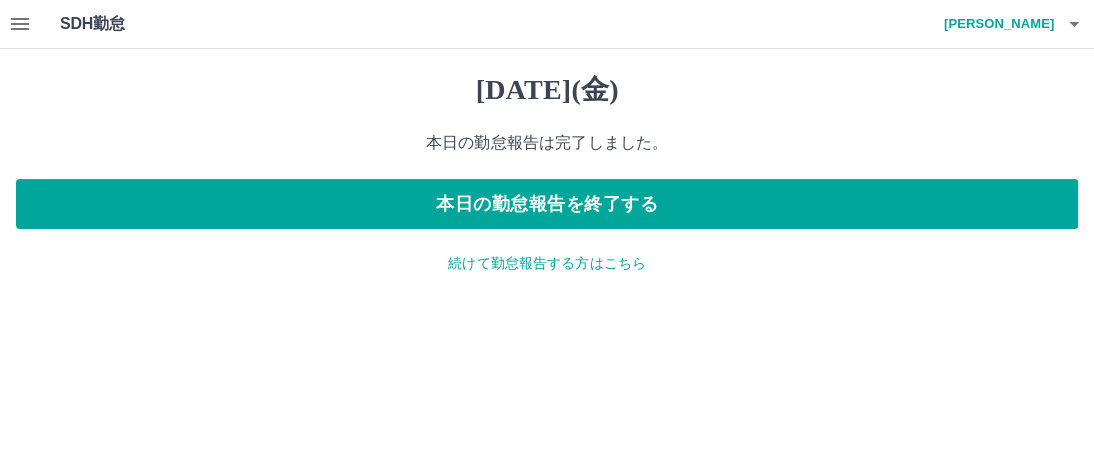 click on "続けて勤怠報告する方はこちら" at bounding box center [547, 263] 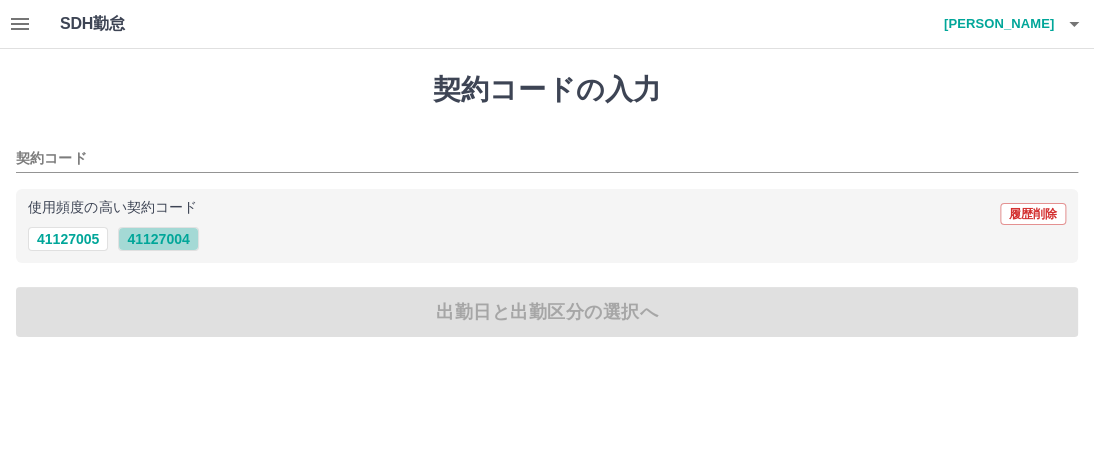 click on "41127004" at bounding box center (158, 239) 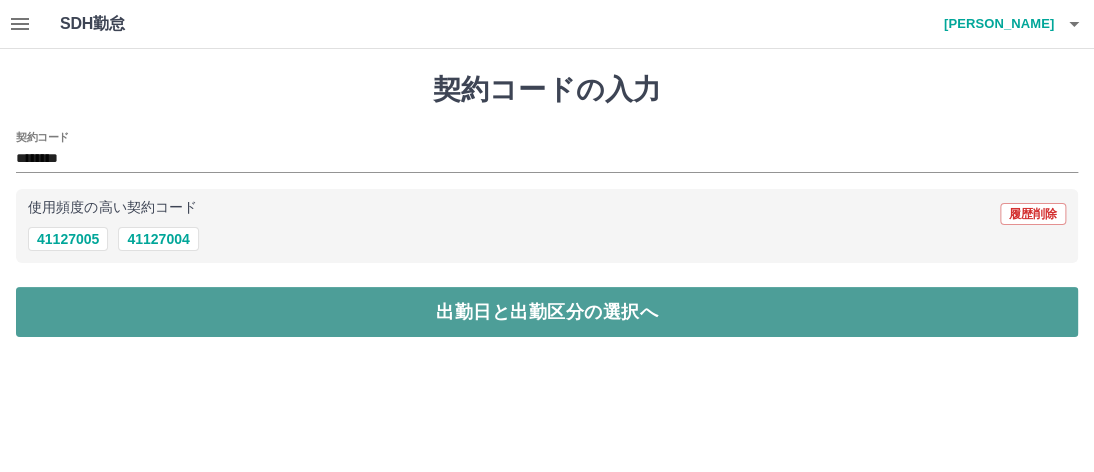 click on "出勤日と出勤区分の選択へ" at bounding box center [547, 312] 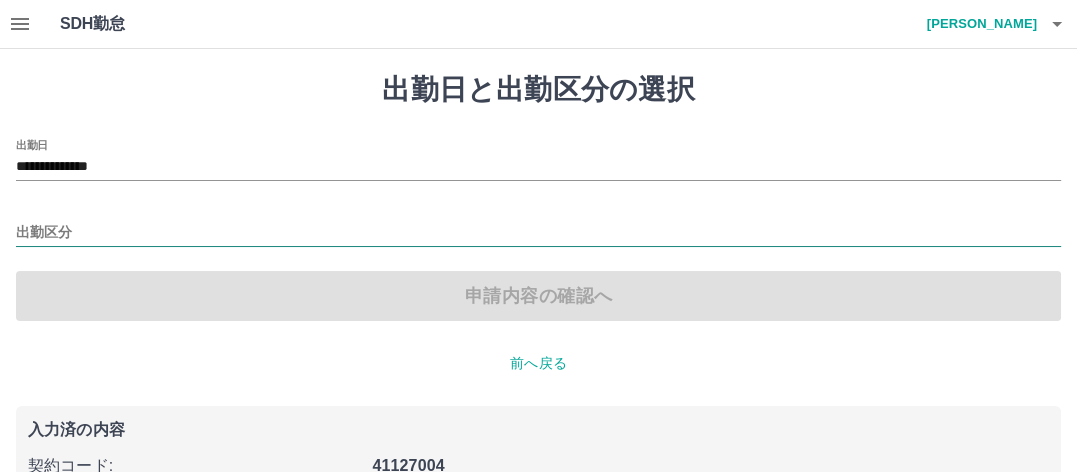 click on "出勤区分" at bounding box center (538, 233) 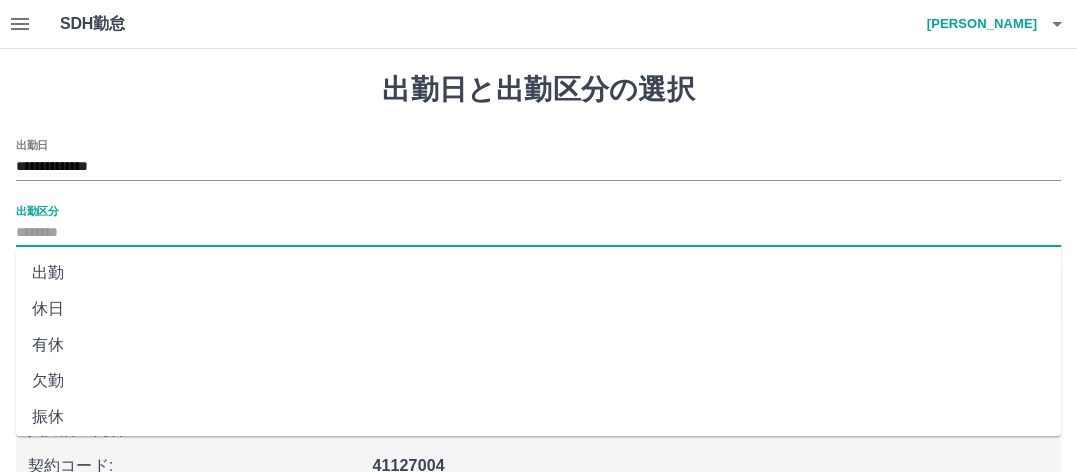 click on "出勤" at bounding box center [538, 273] 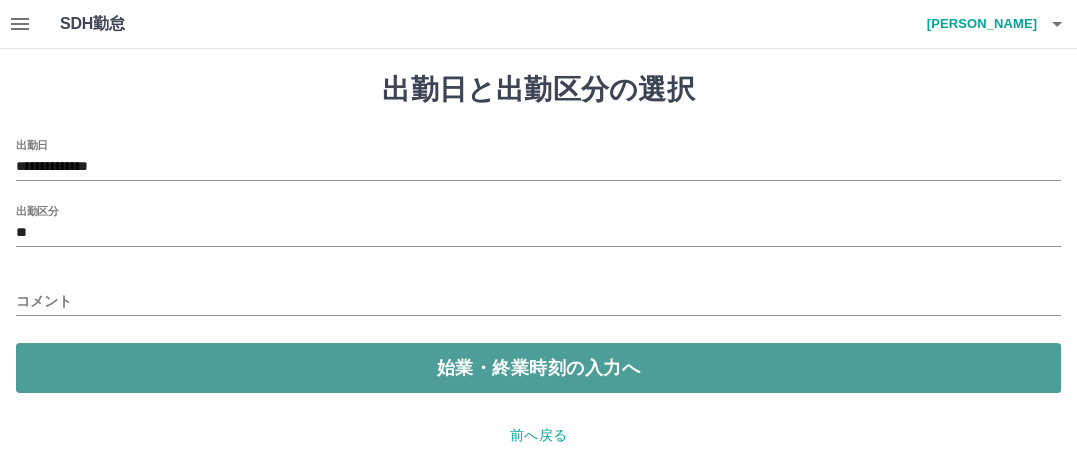 click on "始業・終業時刻の入力へ" at bounding box center [538, 368] 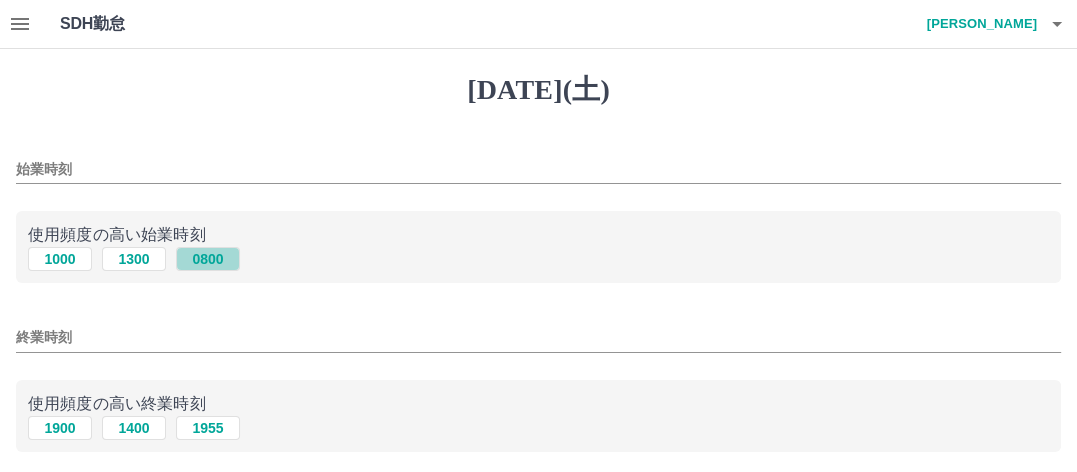 click on "0800" at bounding box center (208, 259) 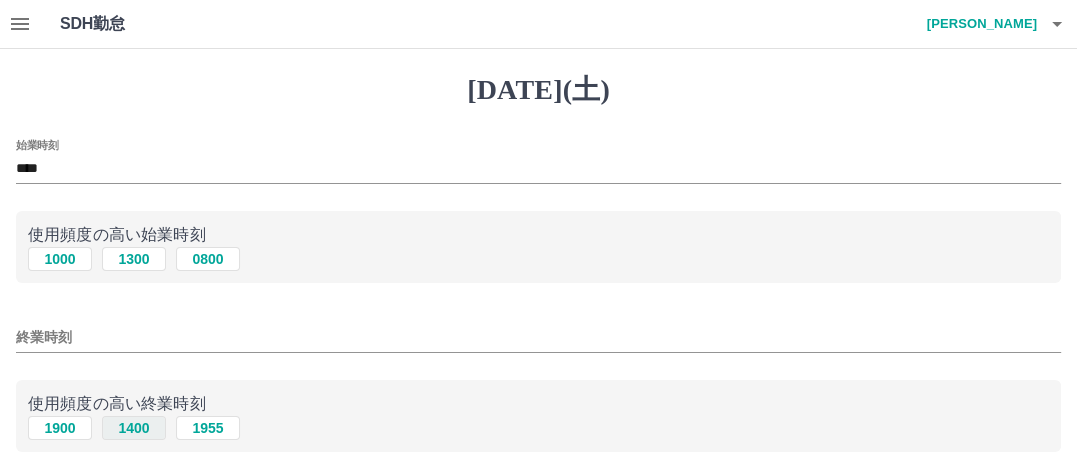 click on "1400" at bounding box center (134, 428) 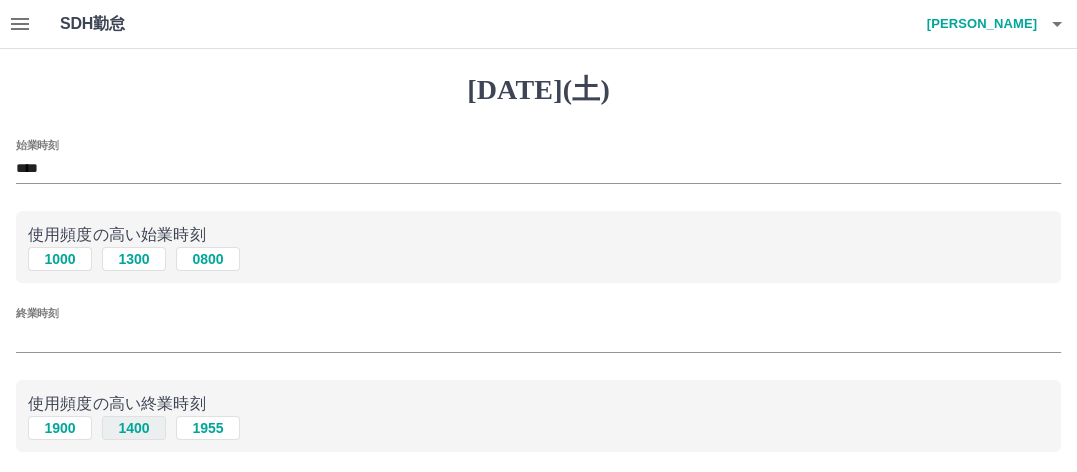 type on "****" 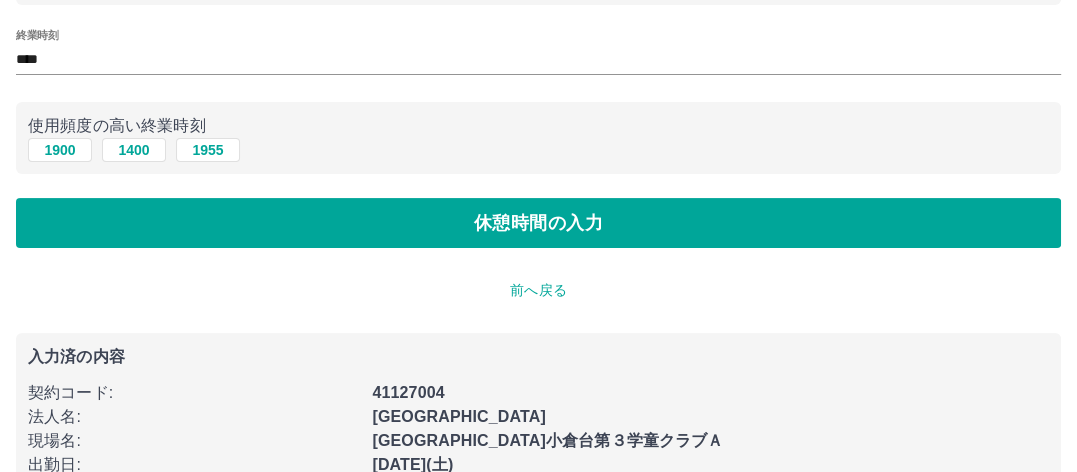 scroll, scrollTop: 300, scrollLeft: 0, axis: vertical 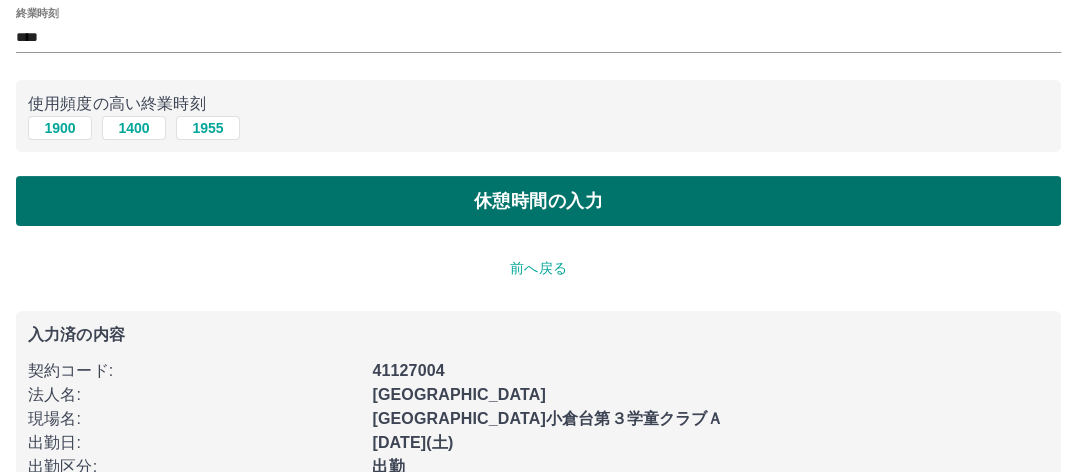 click on "休憩時間の入力" at bounding box center [538, 201] 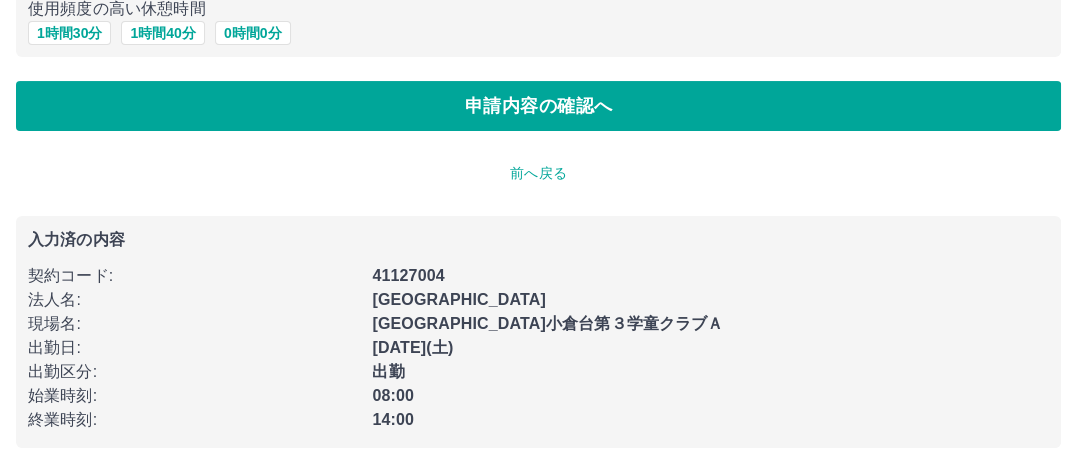 scroll, scrollTop: 0, scrollLeft: 0, axis: both 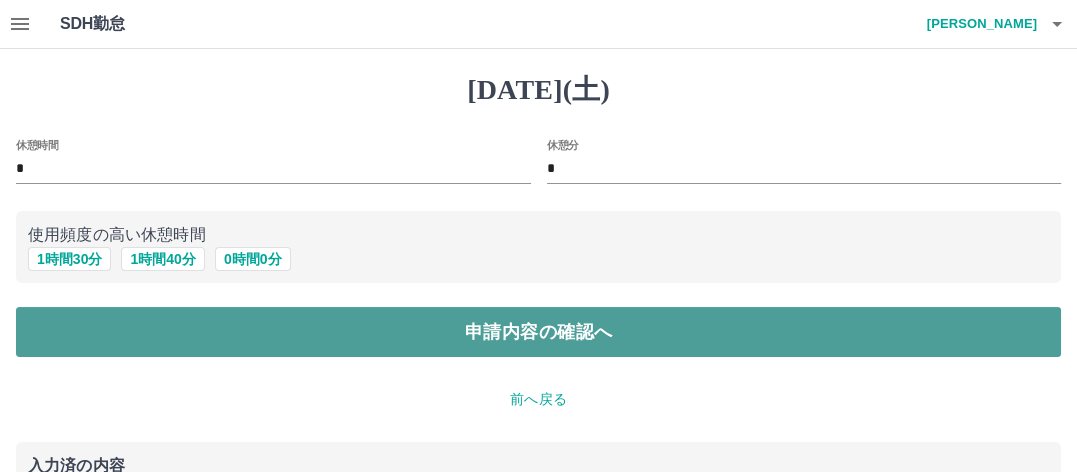 click on "申請内容の確認へ" at bounding box center (538, 332) 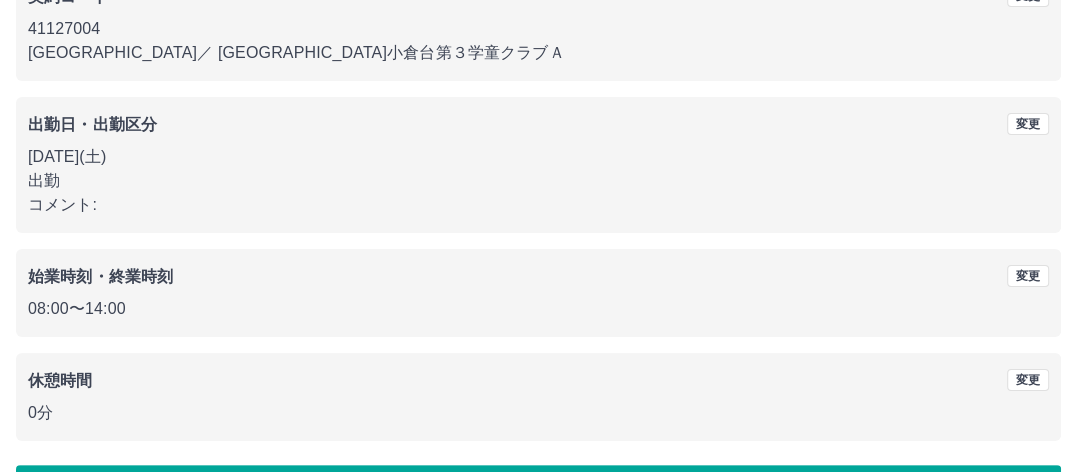 scroll, scrollTop: 276, scrollLeft: 0, axis: vertical 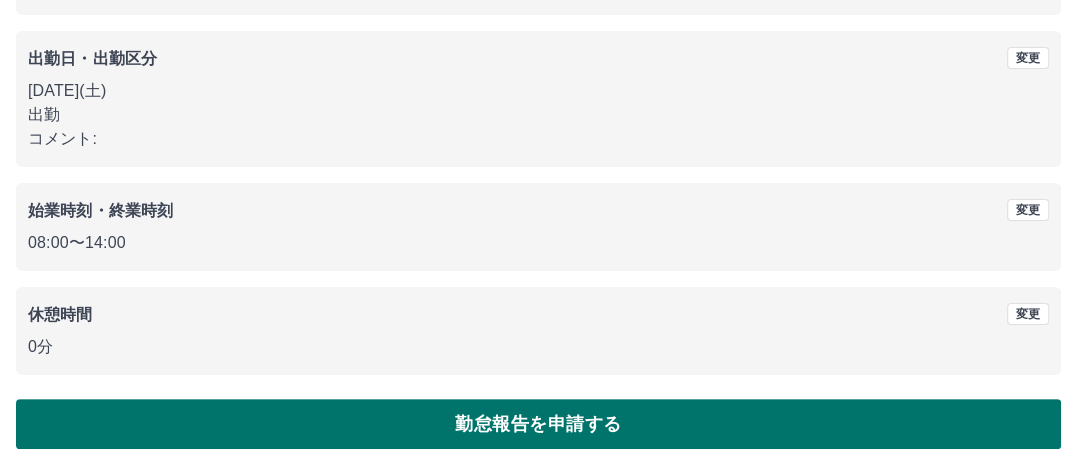 click on "勤怠報告を申請する" at bounding box center (538, 424) 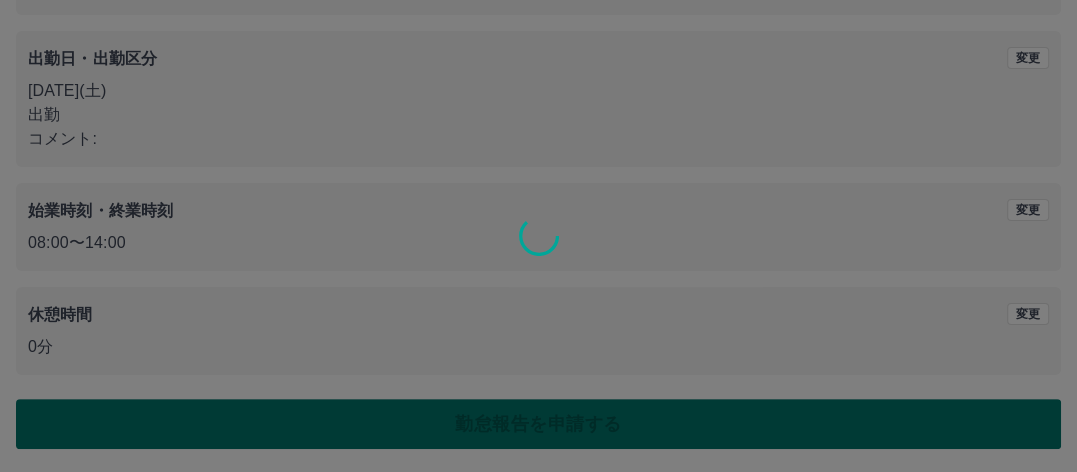scroll, scrollTop: 0, scrollLeft: 0, axis: both 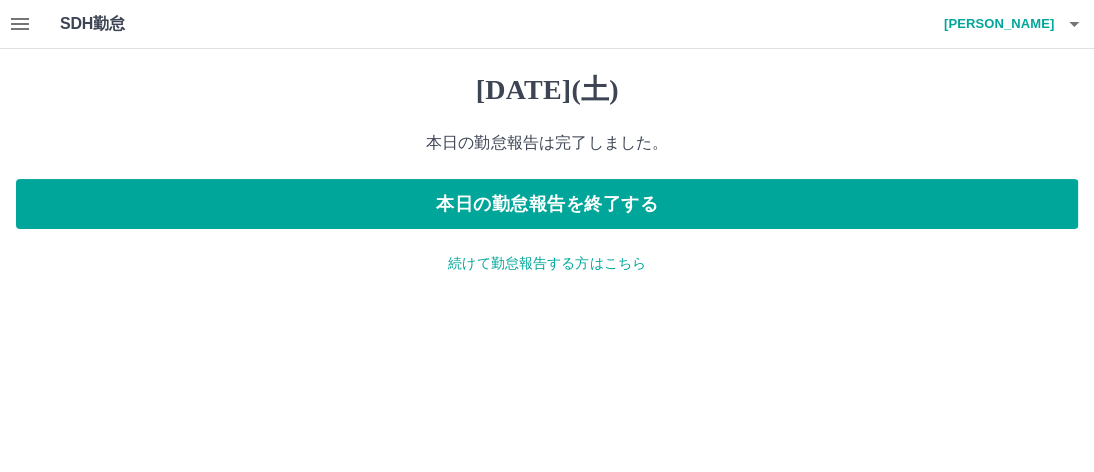 click on "続けて勤怠報告する方はこちら" at bounding box center [547, 263] 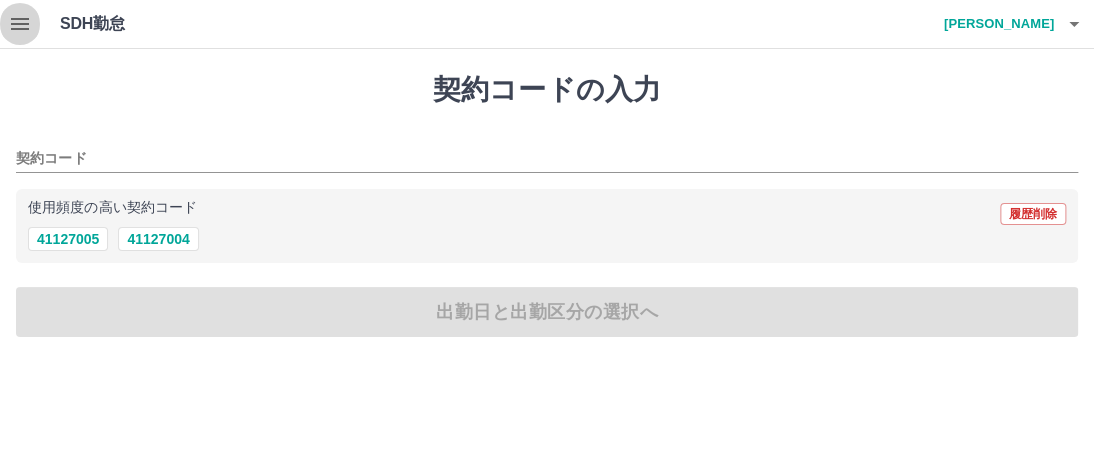 click 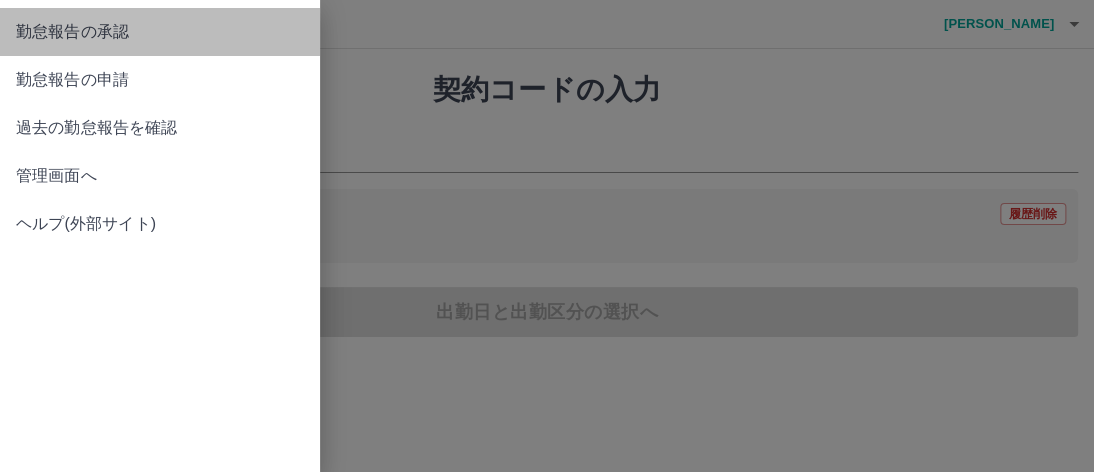 click on "勤怠報告の承認" at bounding box center (160, 32) 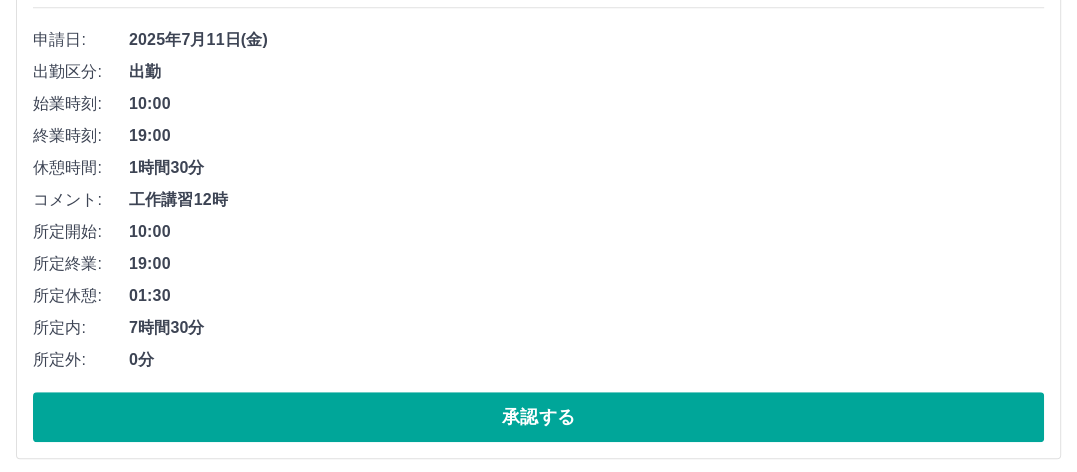 scroll, scrollTop: 900, scrollLeft: 0, axis: vertical 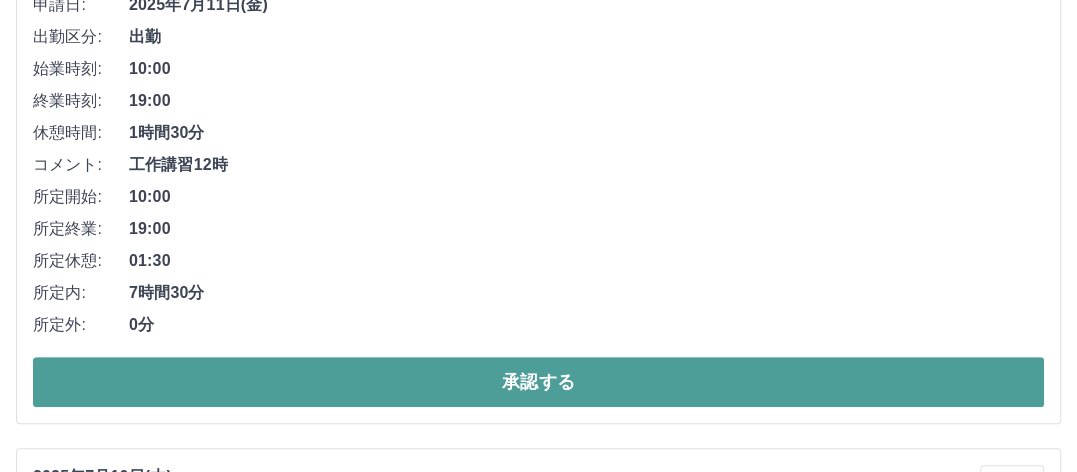 click on "承認する" at bounding box center (538, 382) 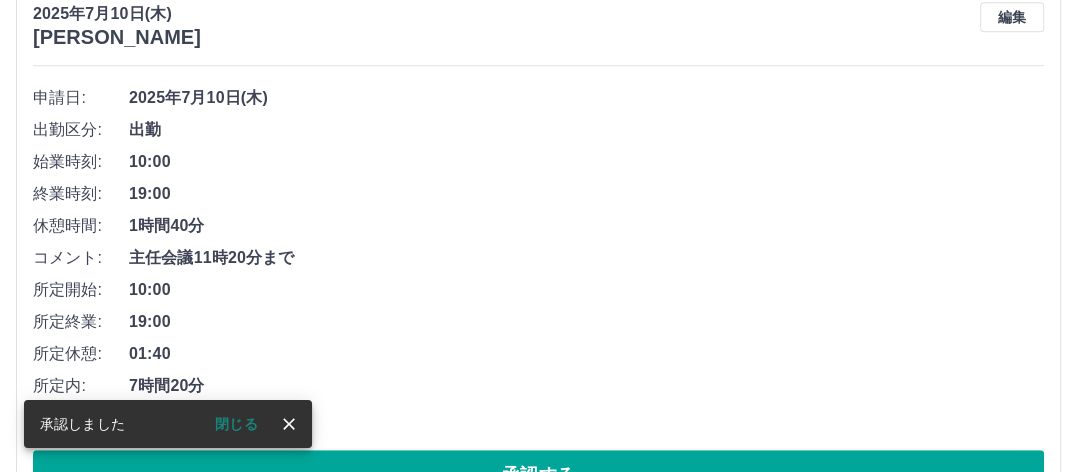 scroll, scrollTop: 878, scrollLeft: 0, axis: vertical 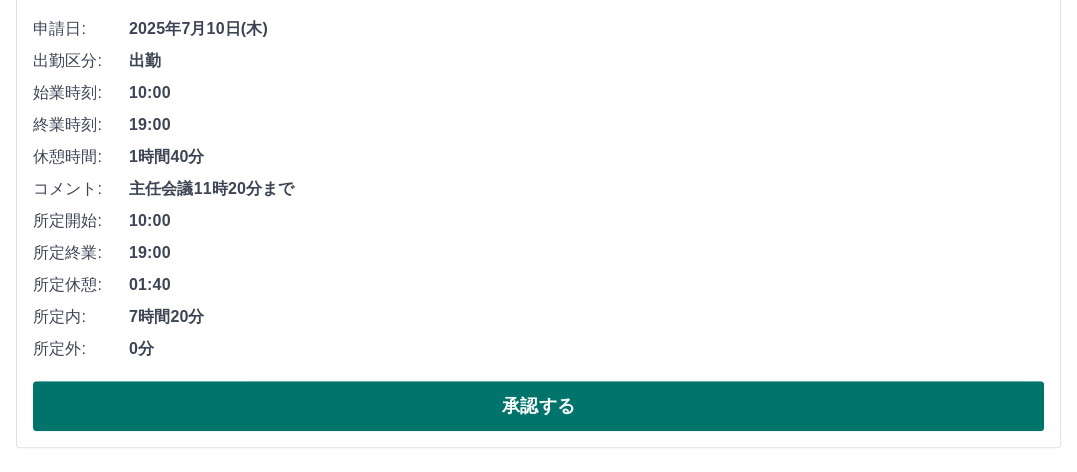 click on "承認する" at bounding box center (538, 406) 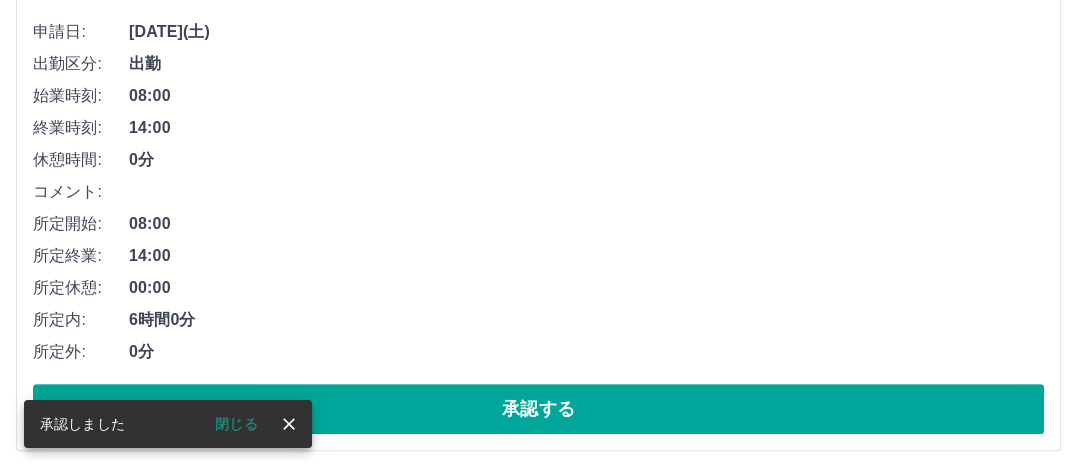scroll, scrollTop: 322, scrollLeft: 0, axis: vertical 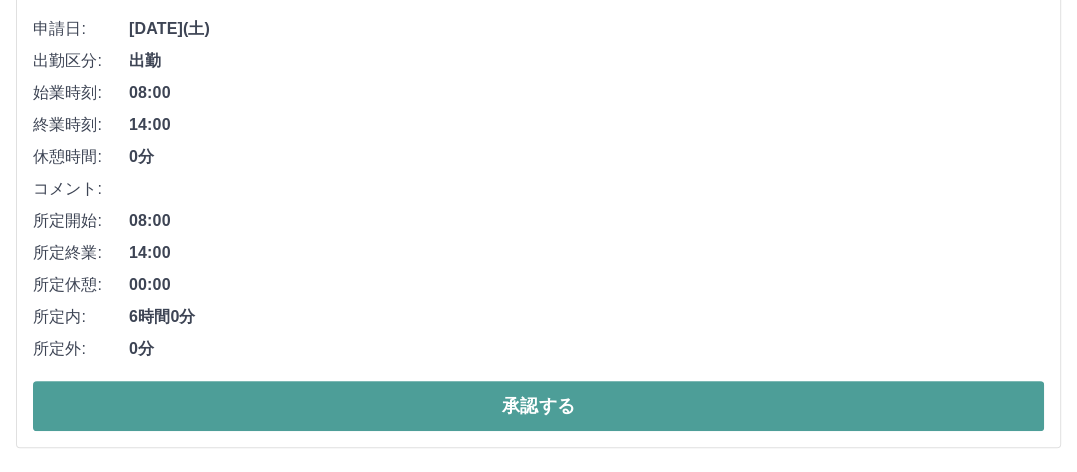 click on "承認する" at bounding box center (538, 406) 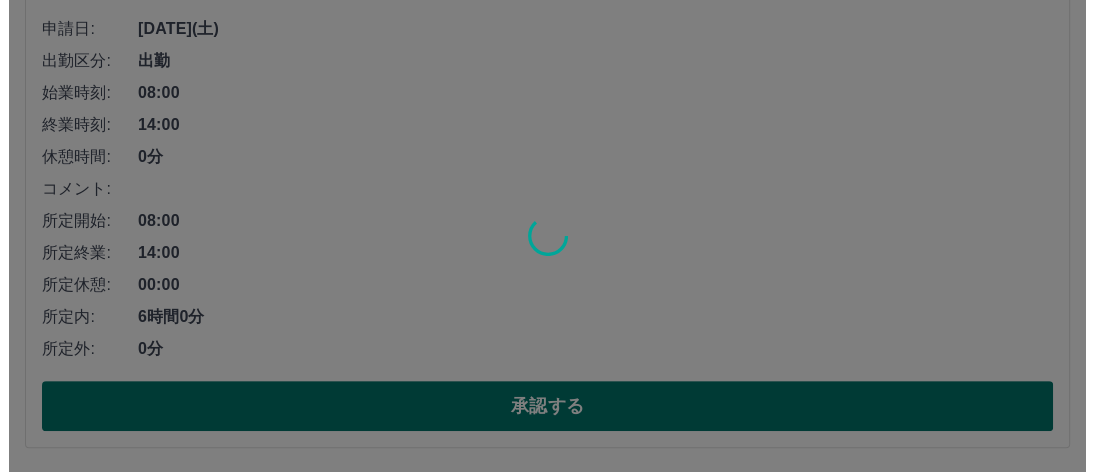 scroll, scrollTop: 0, scrollLeft: 0, axis: both 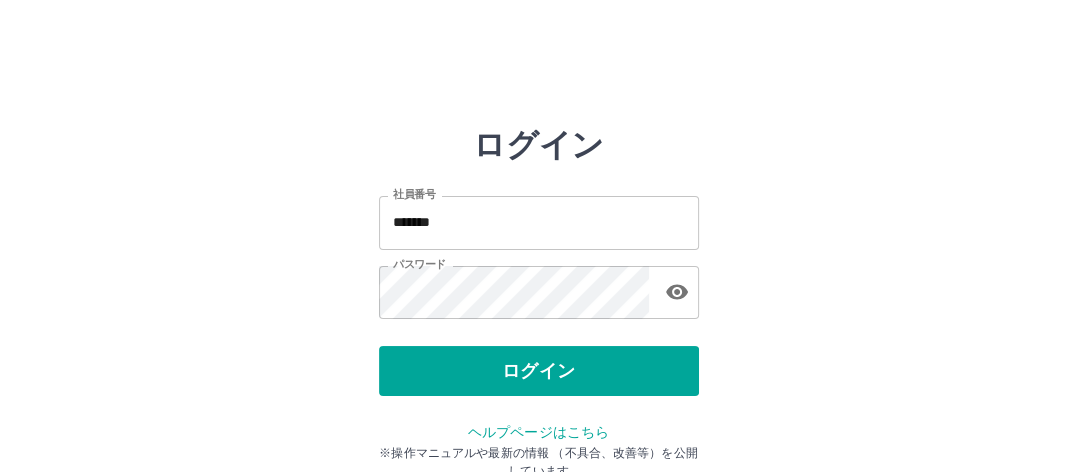click on "ログイン" at bounding box center (539, 371) 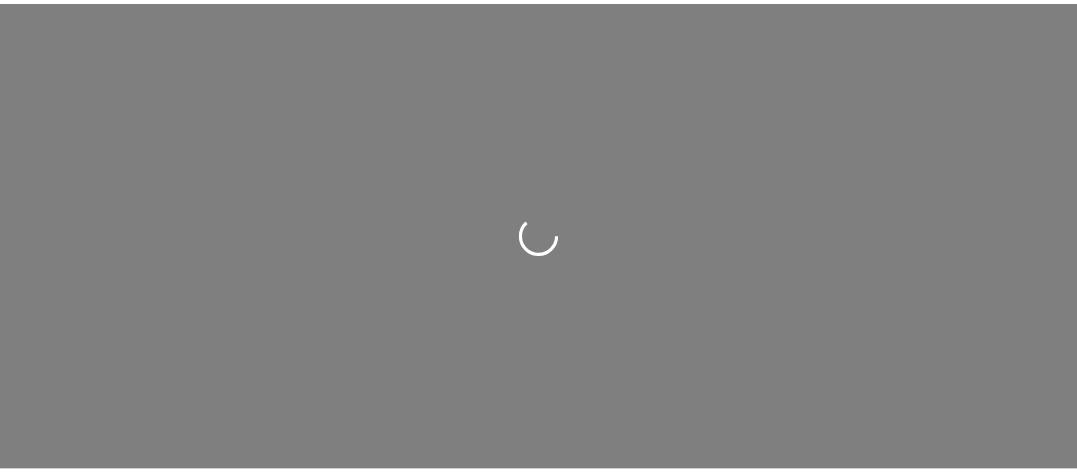 scroll, scrollTop: 0, scrollLeft: 0, axis: both 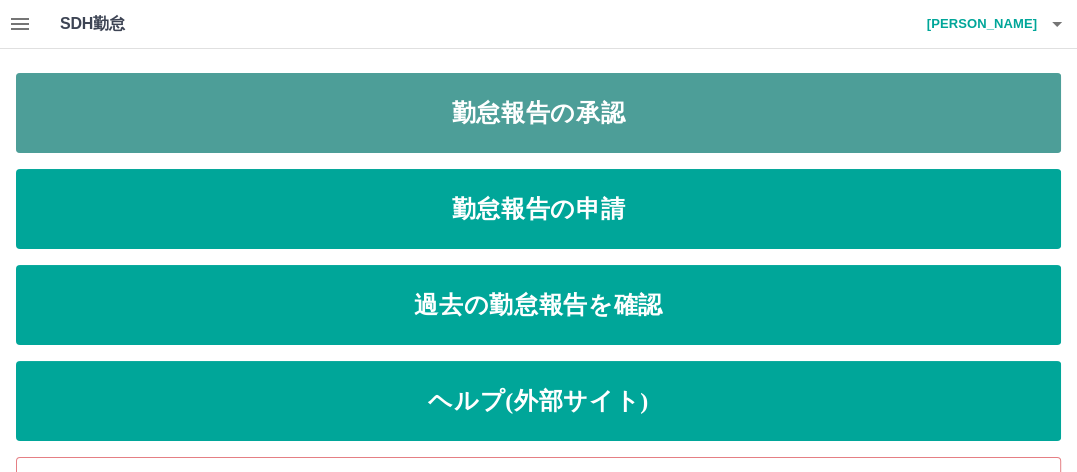 click on "勤怠報告の承認" at bounding box center [538, 113] 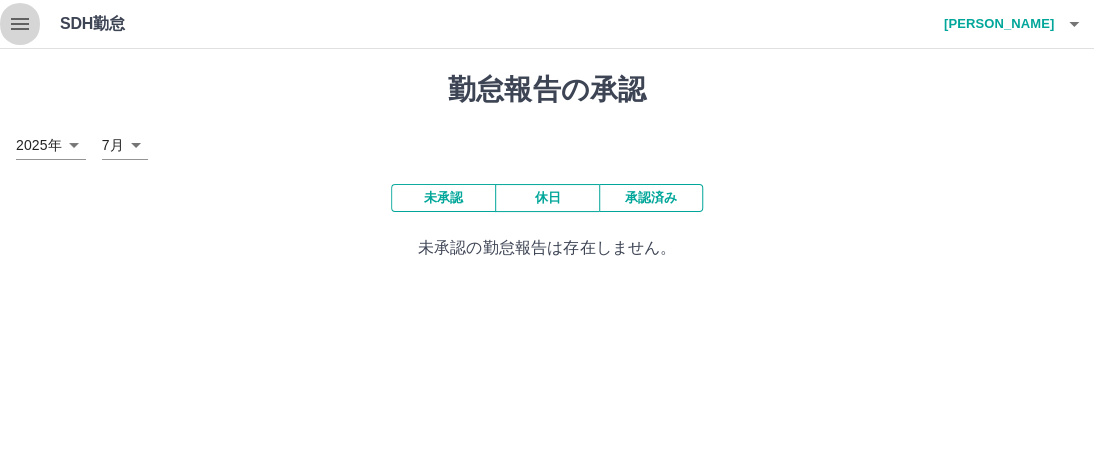 click 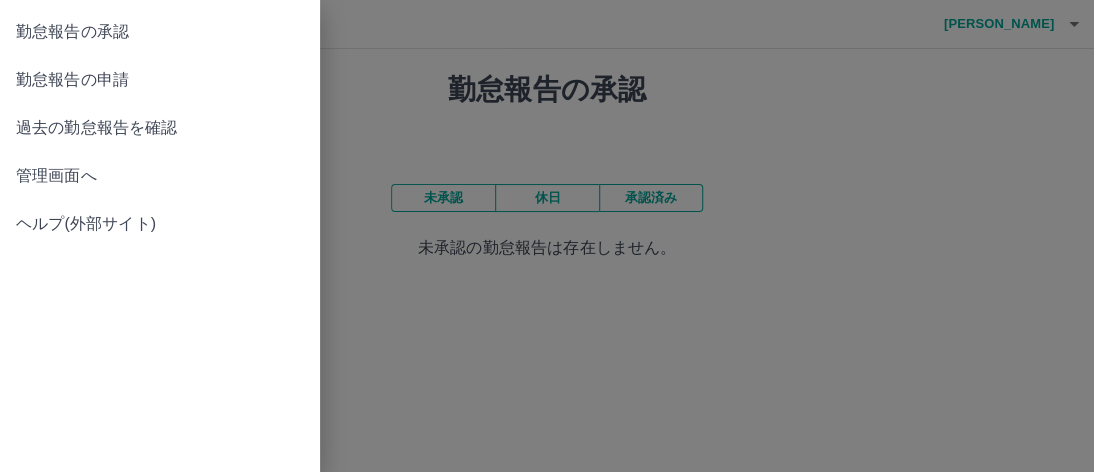 click on "管理画面へ" at bounding box center (160, 176) 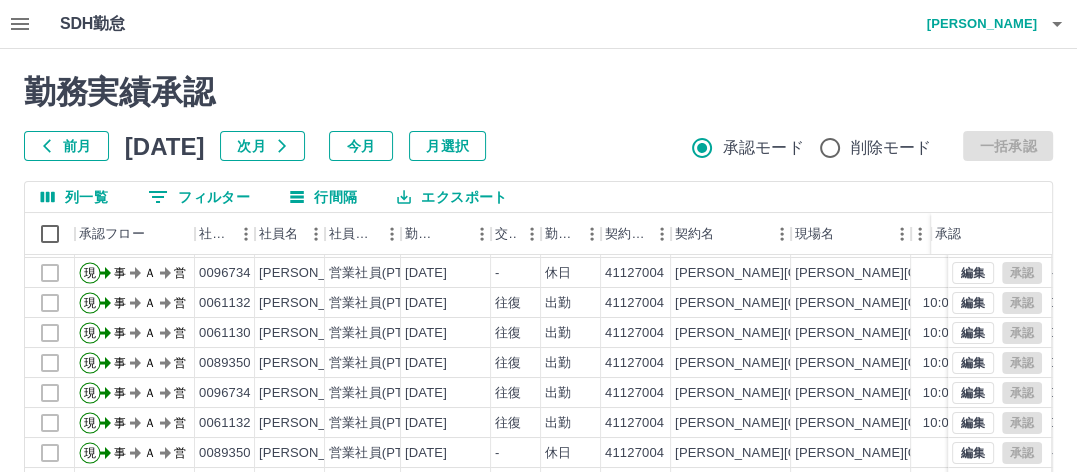 scroll, scrollTop: 104, scrollLeft: 0, axis: vertical 